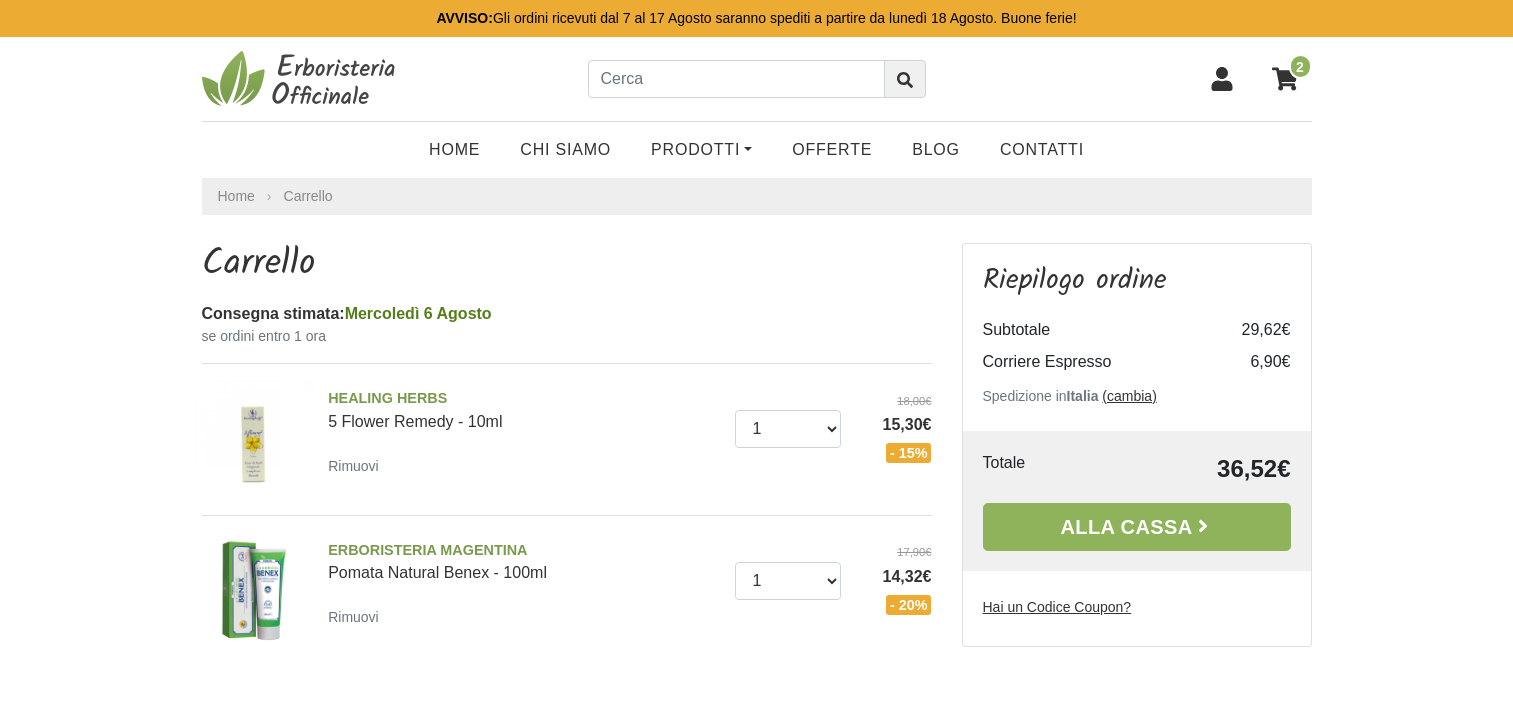 scroll, scrollTop: 0, scrollLeft: 0, axis: both 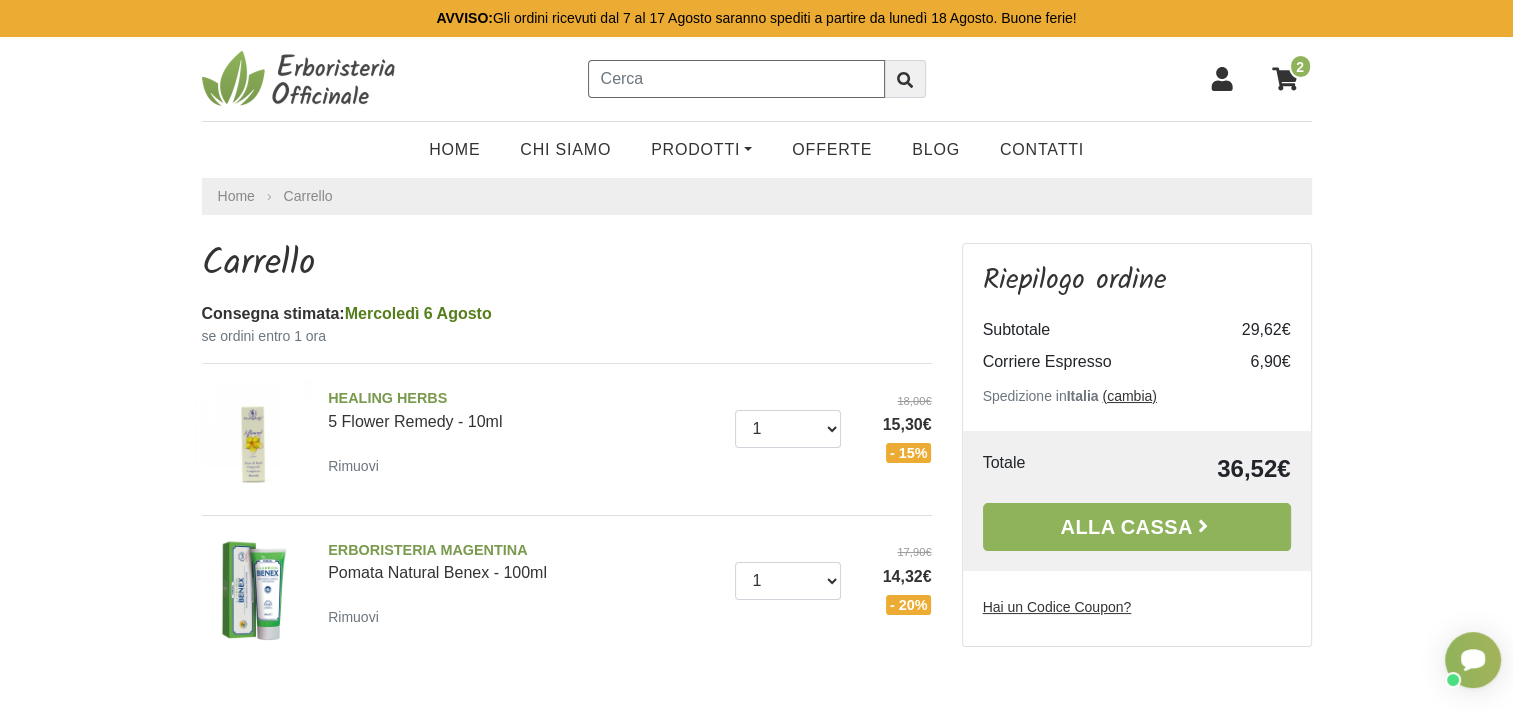 click at bounding box center (736, 79) 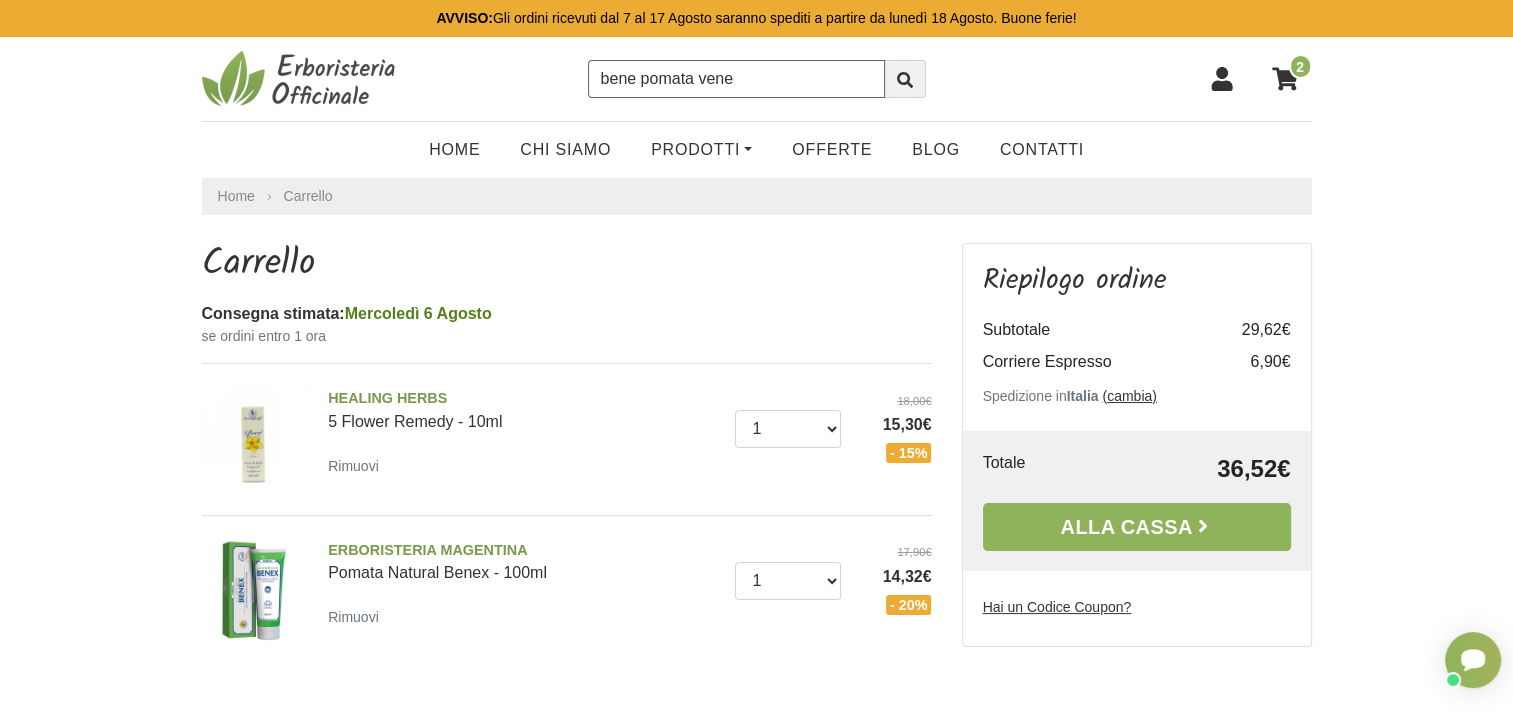 type on "bene pomata vene" 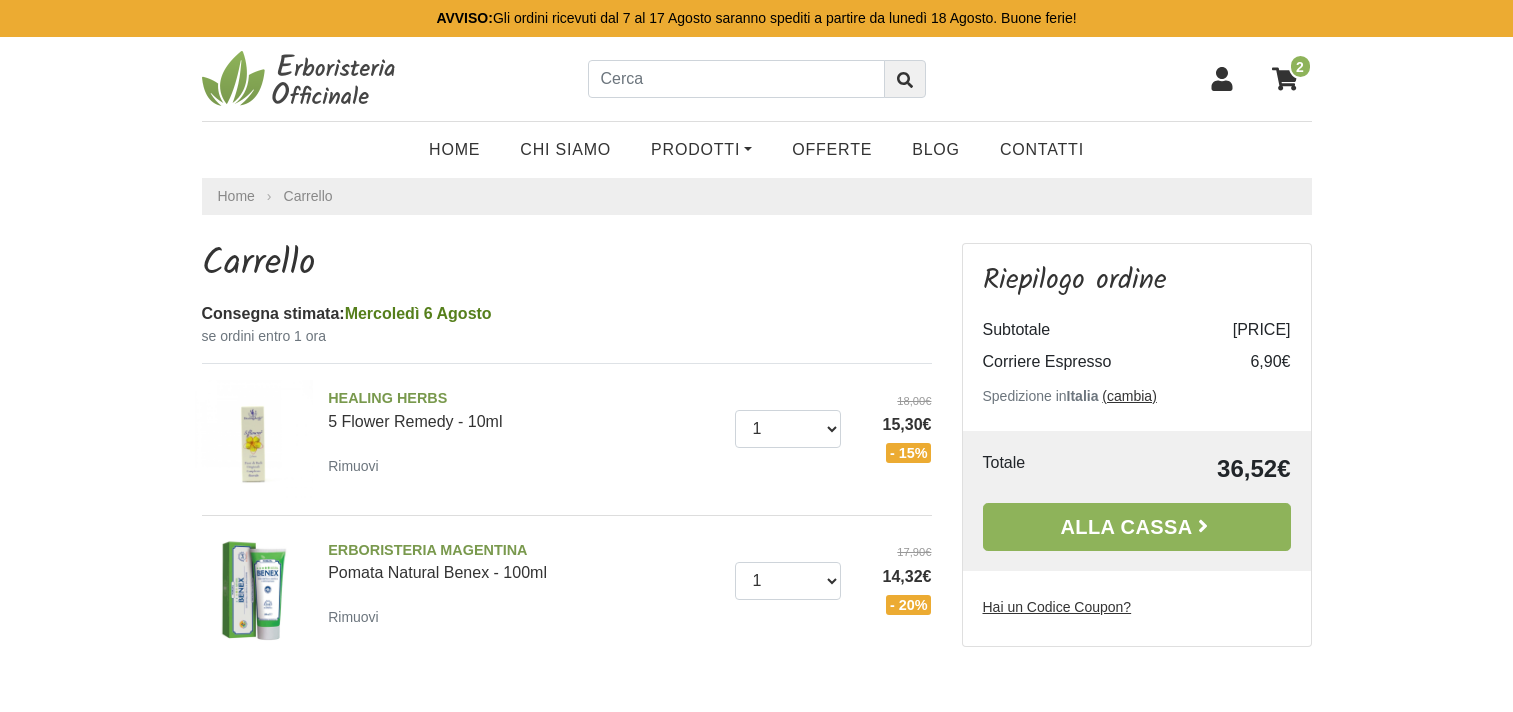 scroll, scrollTop: 0, scrollLeft: 0, axis: both 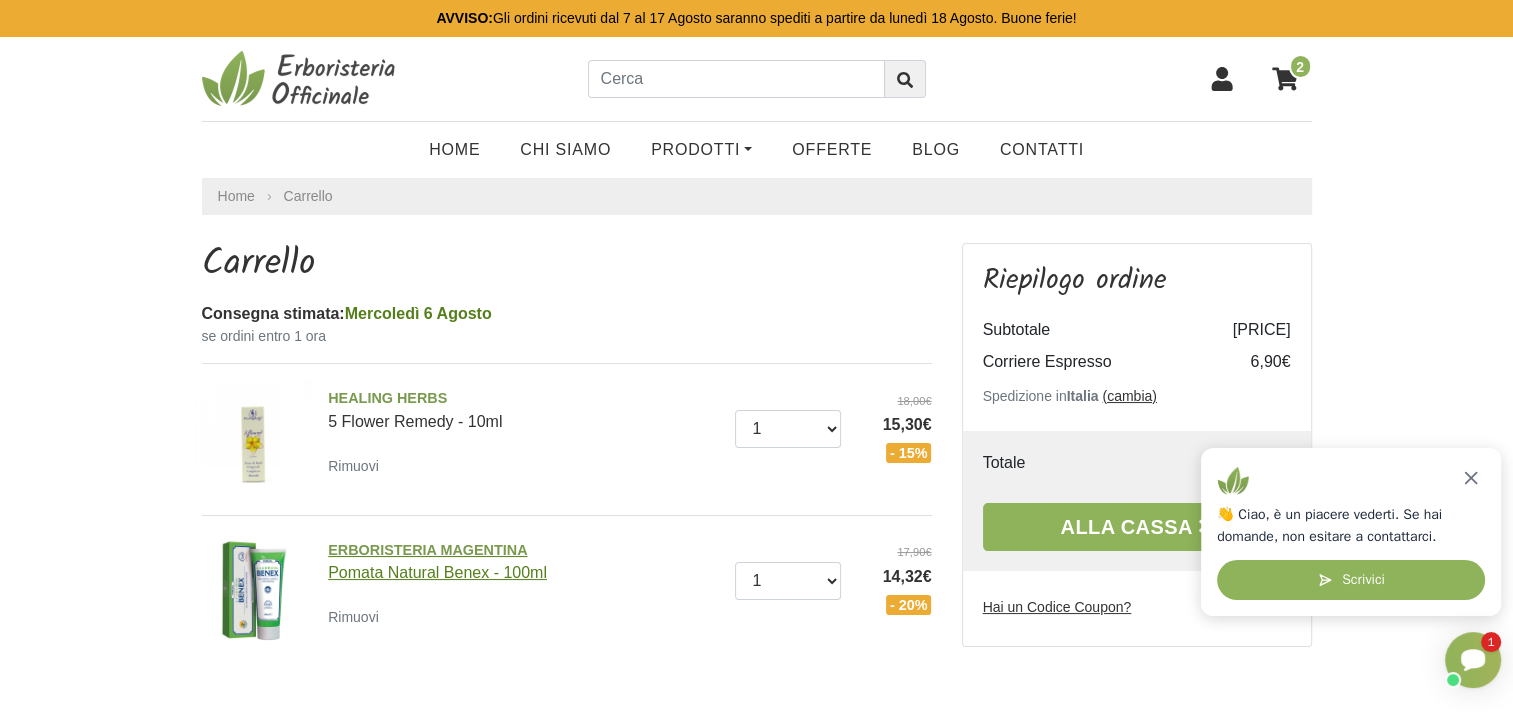 click on "ERBORISTERIA MAGENTINA                       Pomata Natural Benex - 100ml" at bounding box center (524, 561) 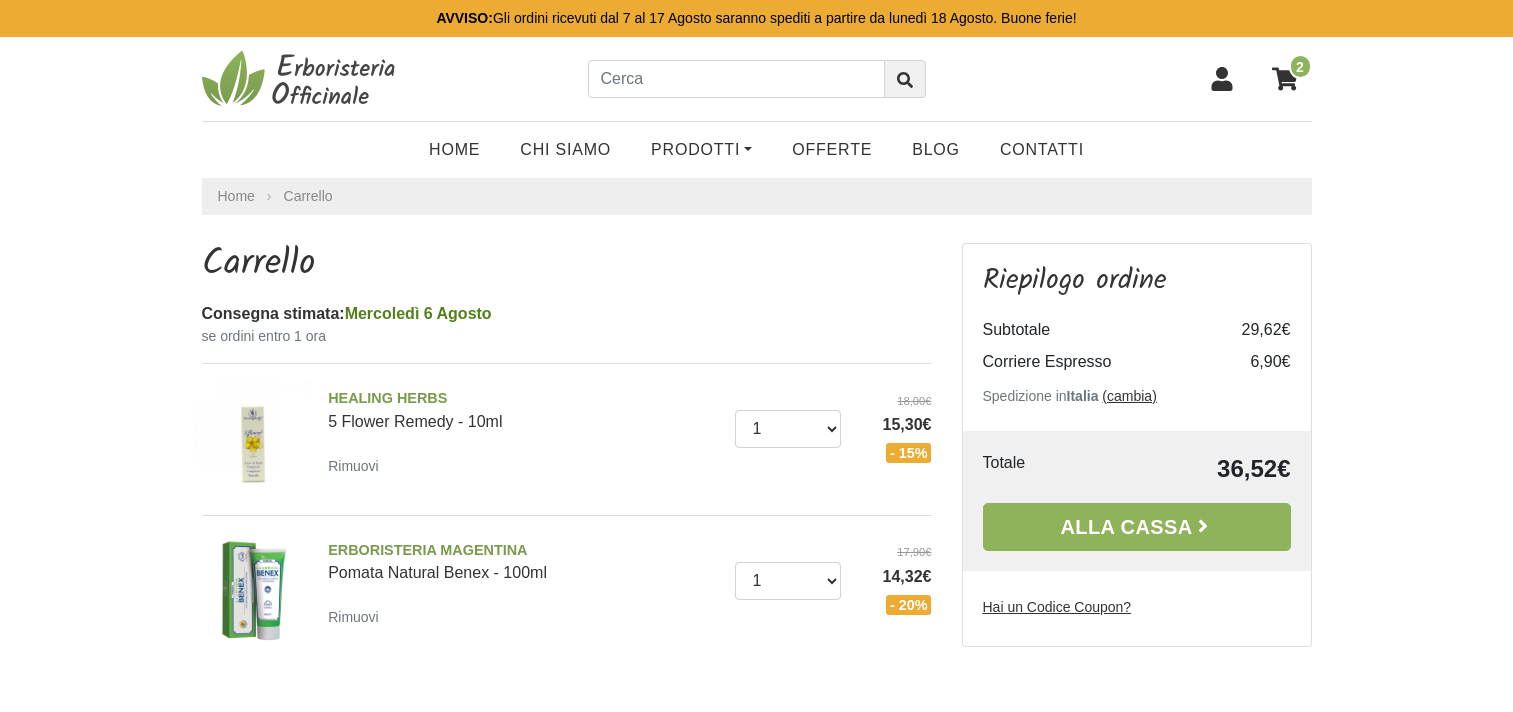 scroll, scrollTop: 0, scrollLeft: 0, axis: both 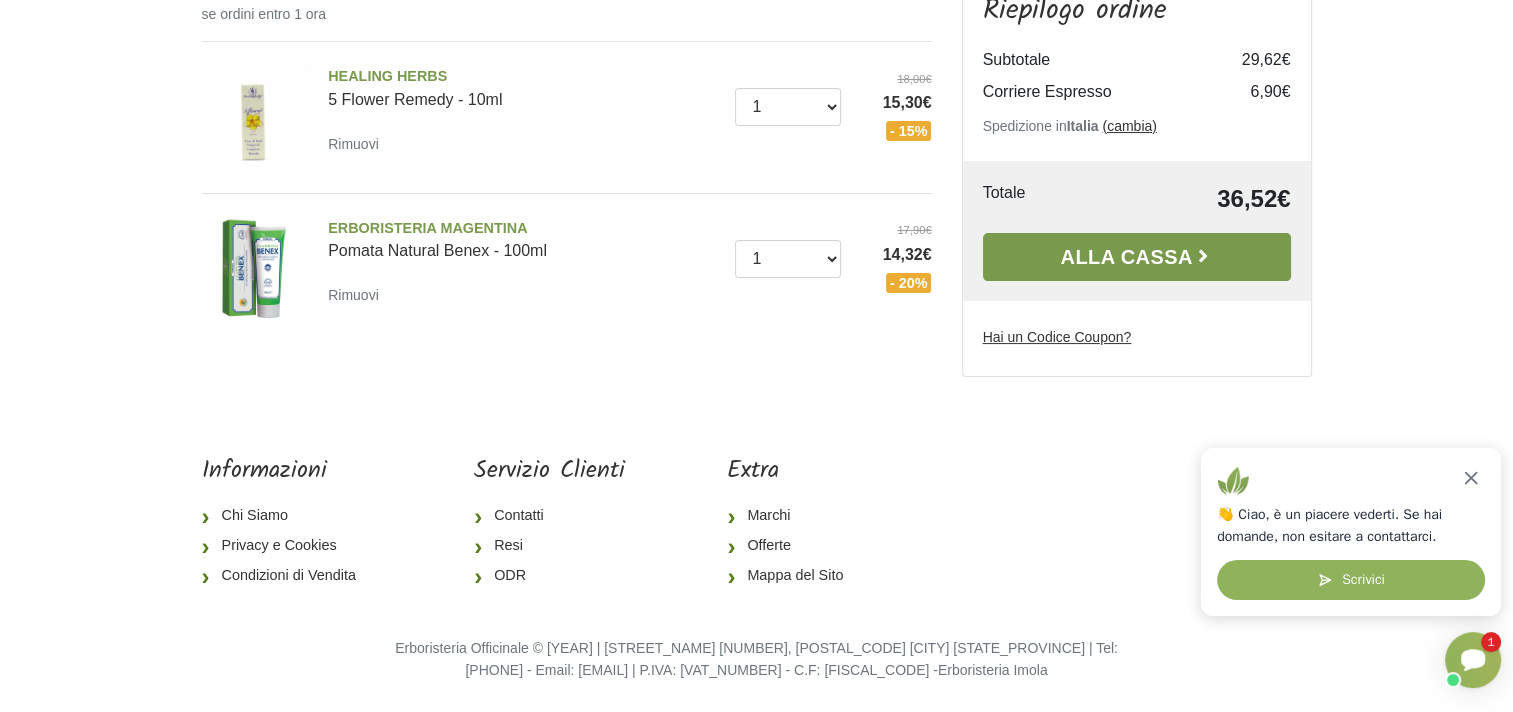 click on "Alla Cassa" at bounding box center (1137, 257) 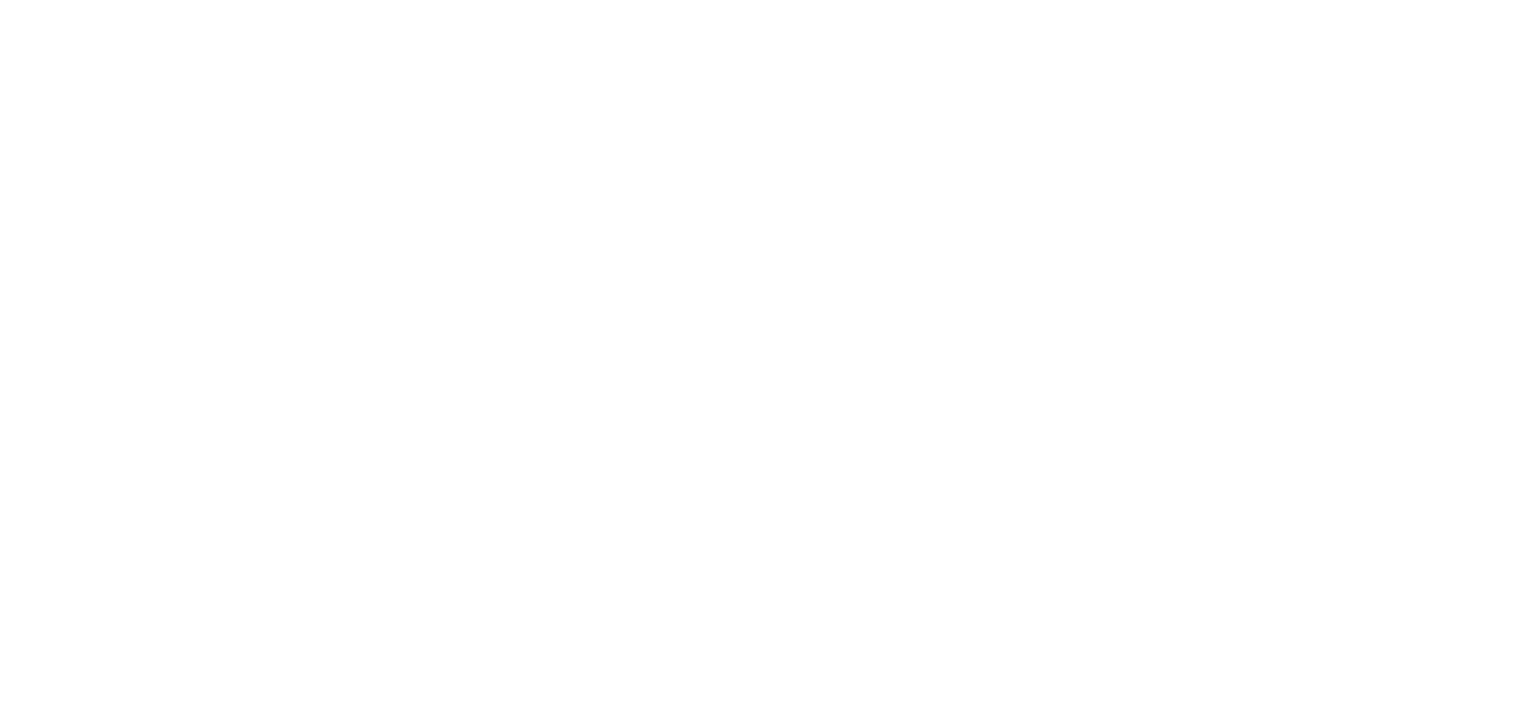 scroll, scrollTop: 0, scrollLeft: 0, axis: both 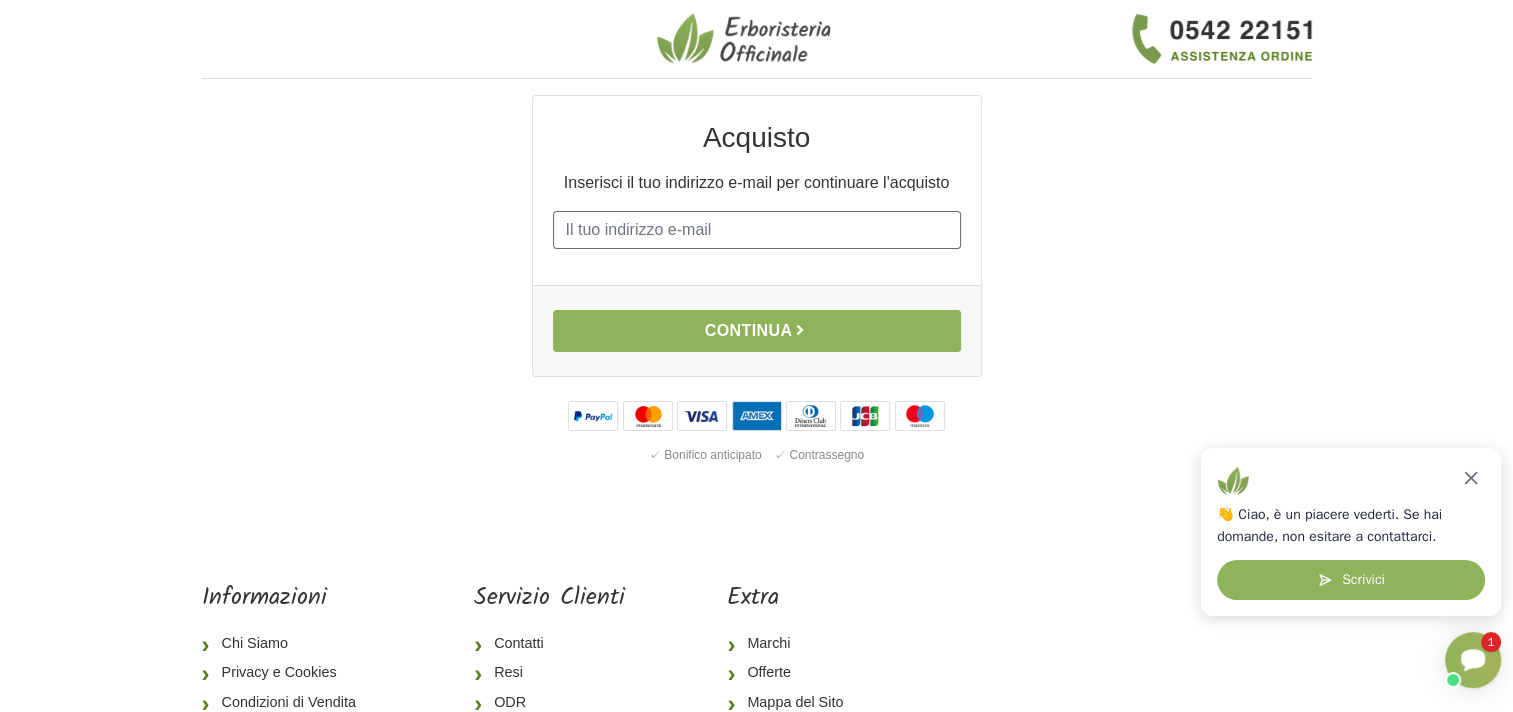 click on "E-mail" at bounding box center [757, 230] 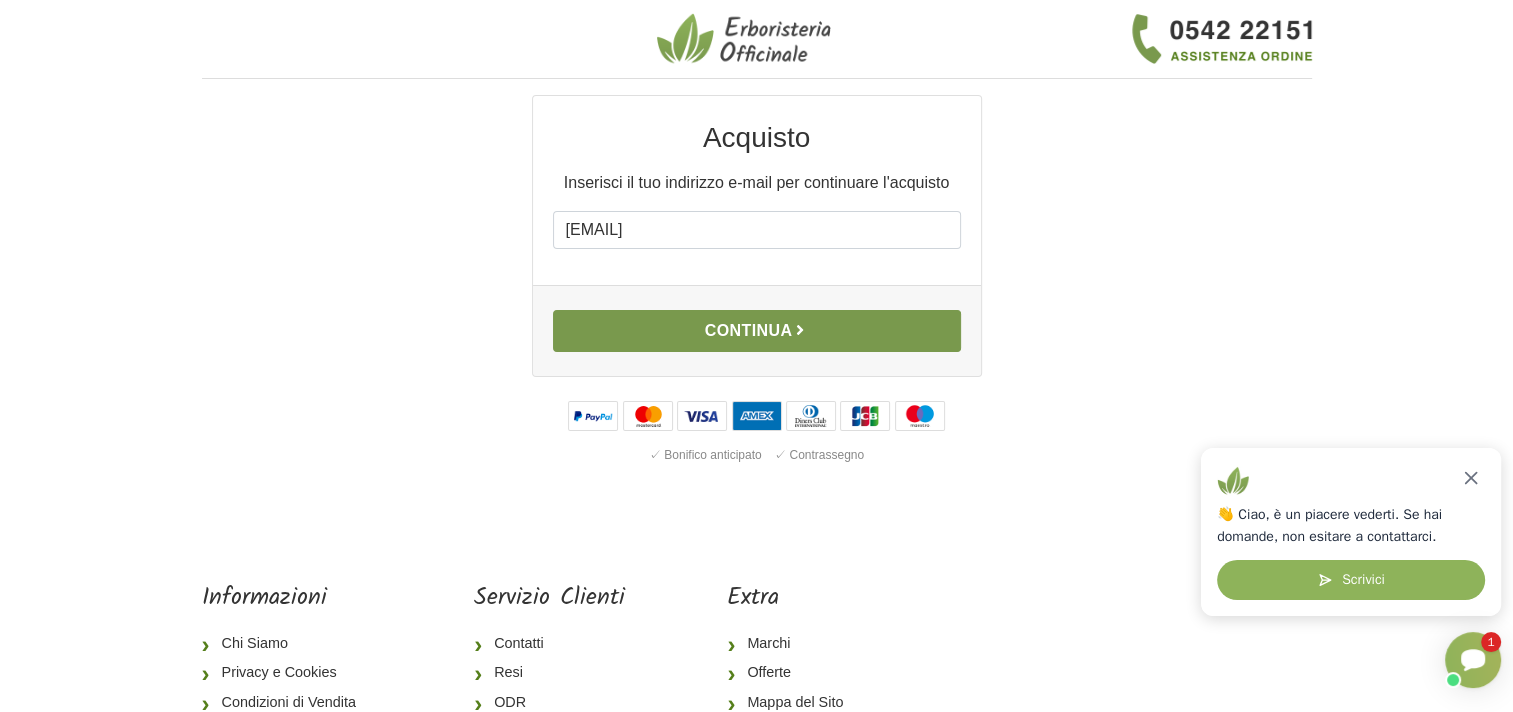 click on "Continua" at bounding box center [757, 331] 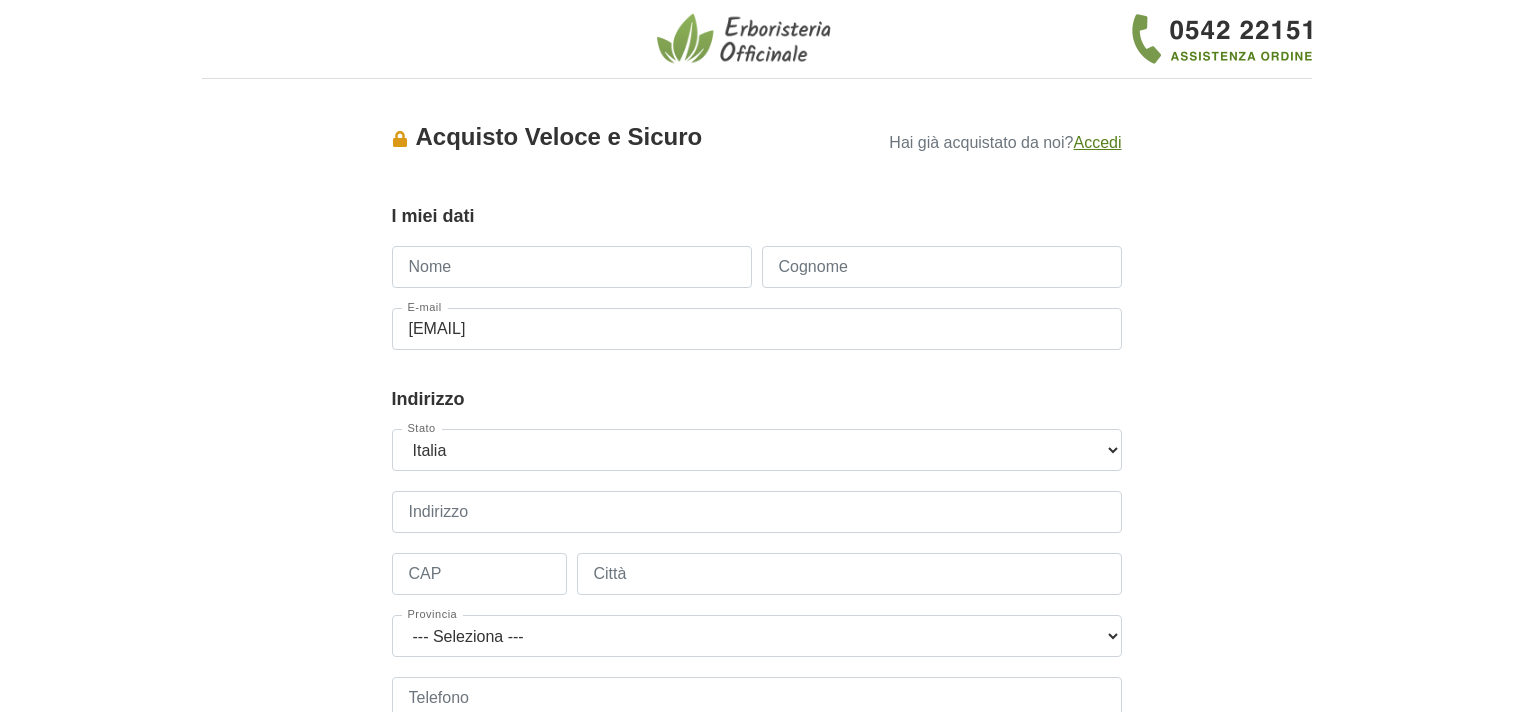 scroll, scrollTop: 0, scrollLeft: 0, axis: both 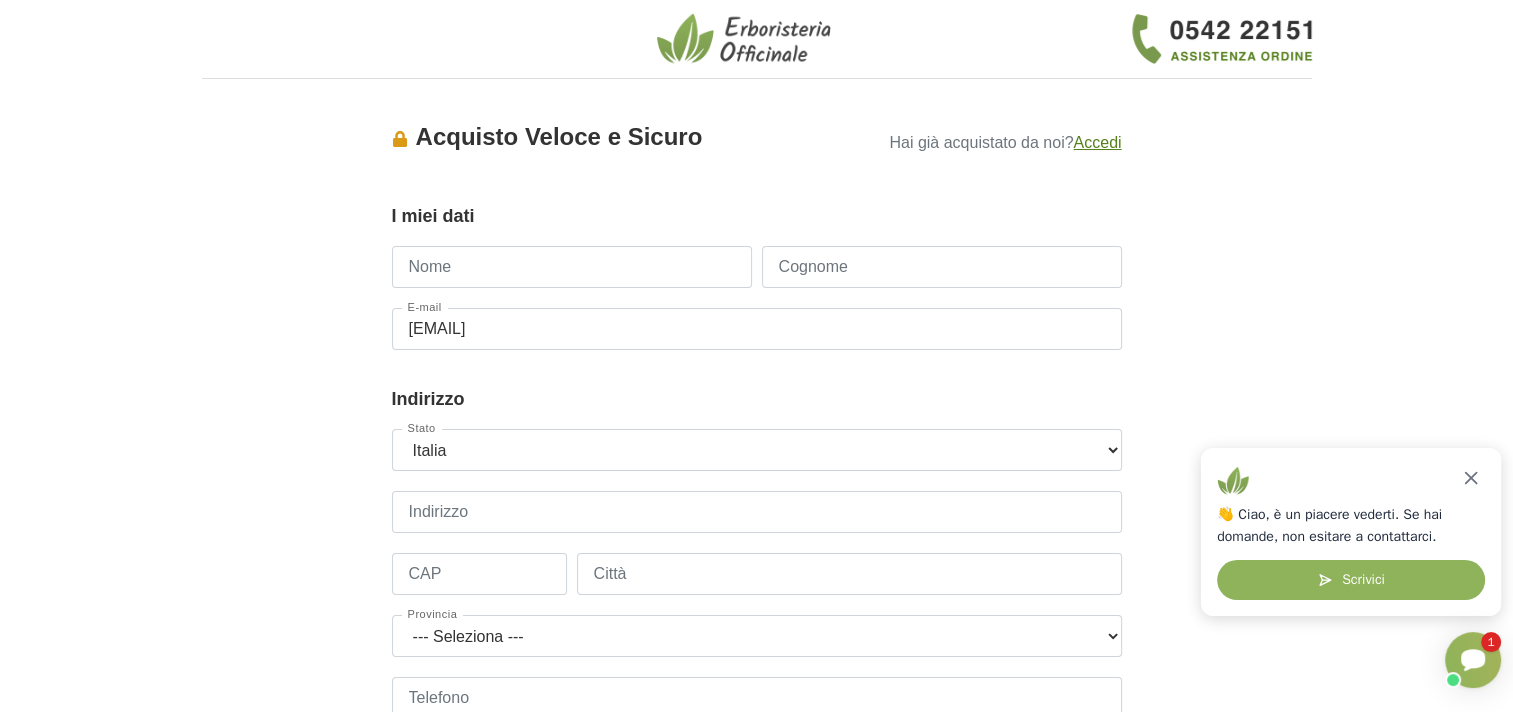 drag, startPoint x: 465, startPoint y: 263, endPoint x: 486, endPoint y: 261, distance: 21.095022 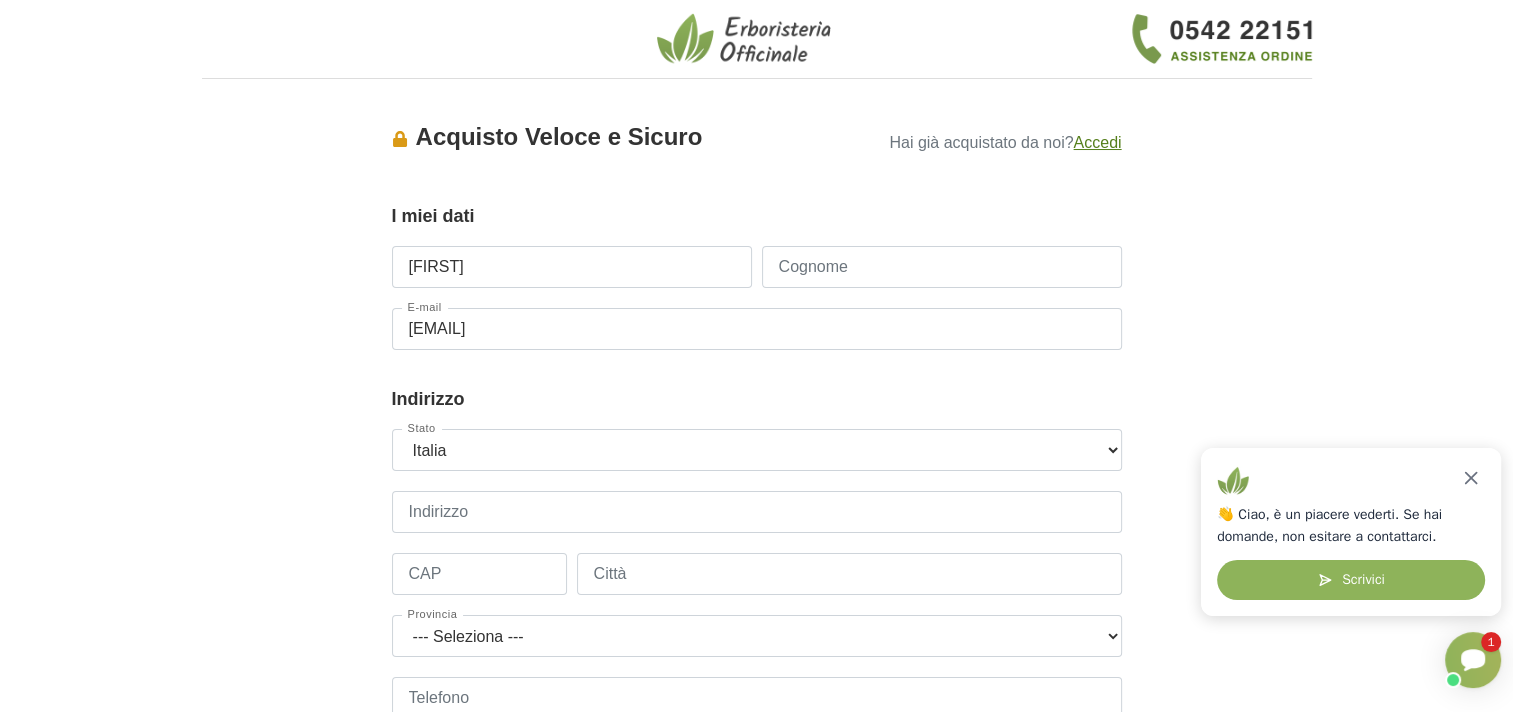 type on "[LAST_NAME]" 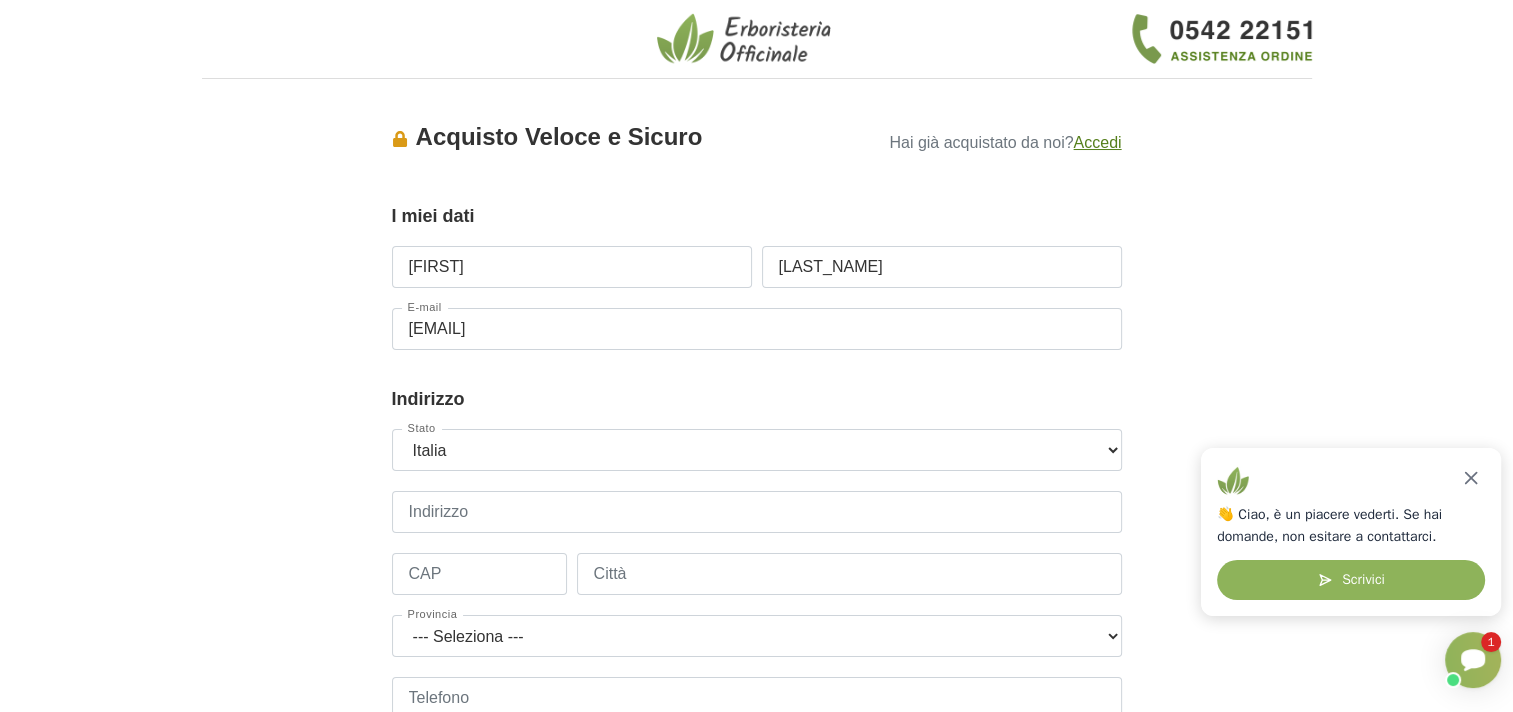 type on "[PHONE]" 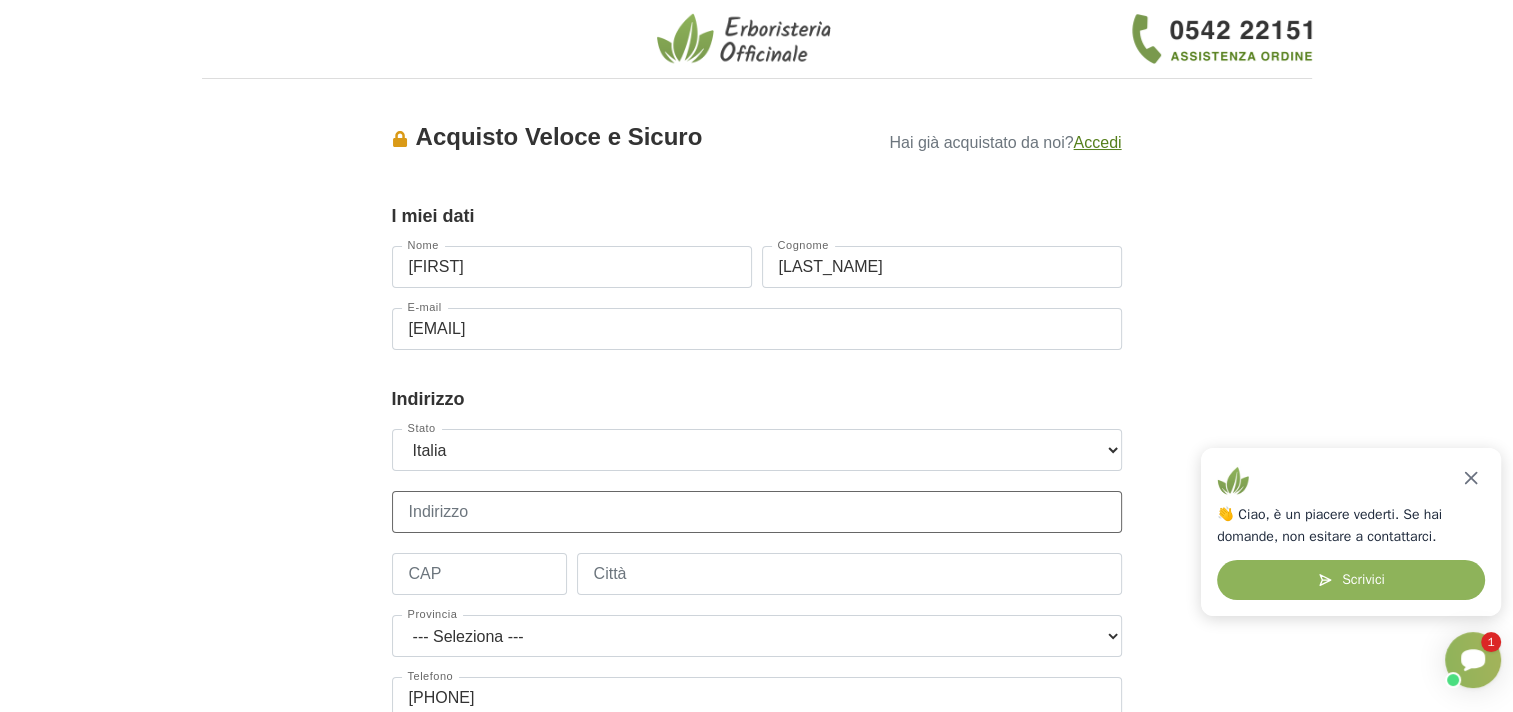 click on "Indirizzo" at bounding box center [757, 512] 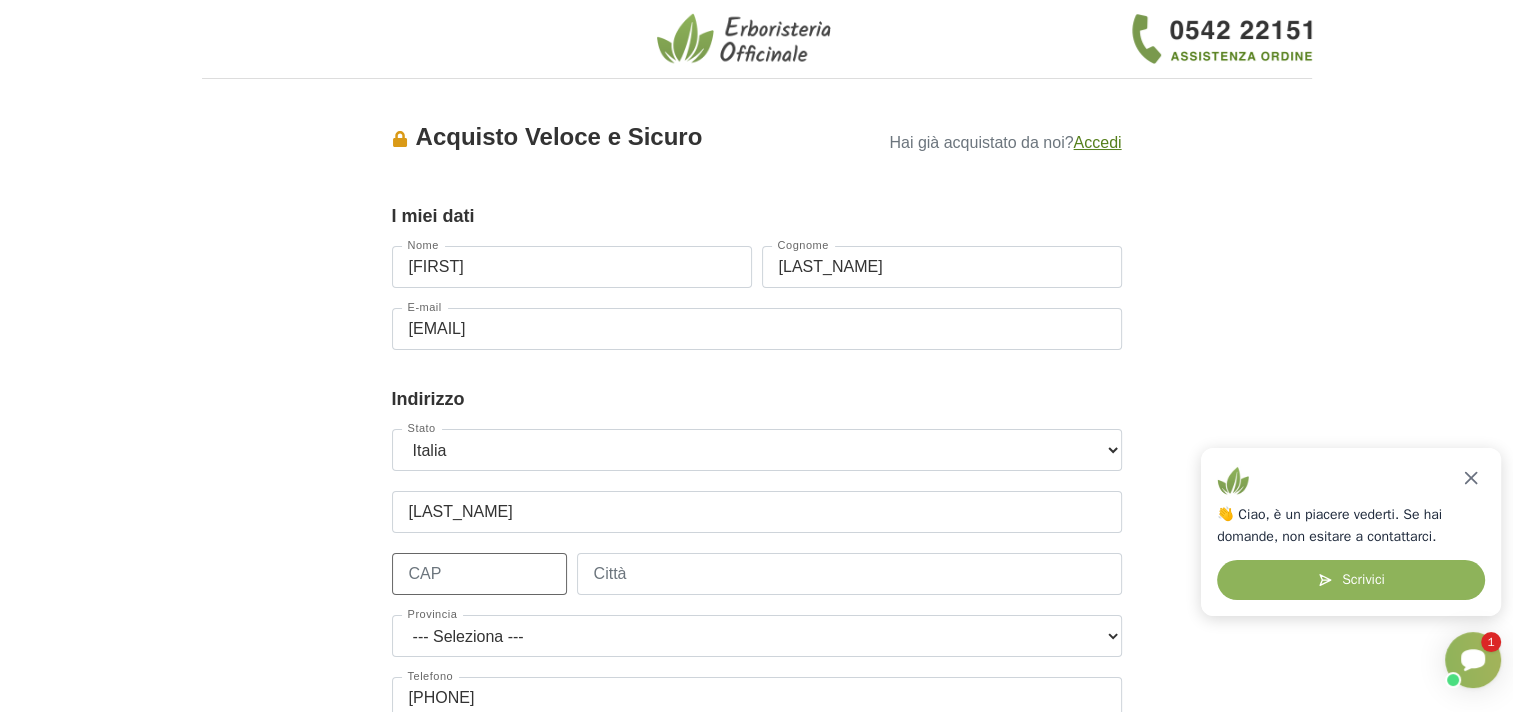 type on "[POSTAL_CODE]" 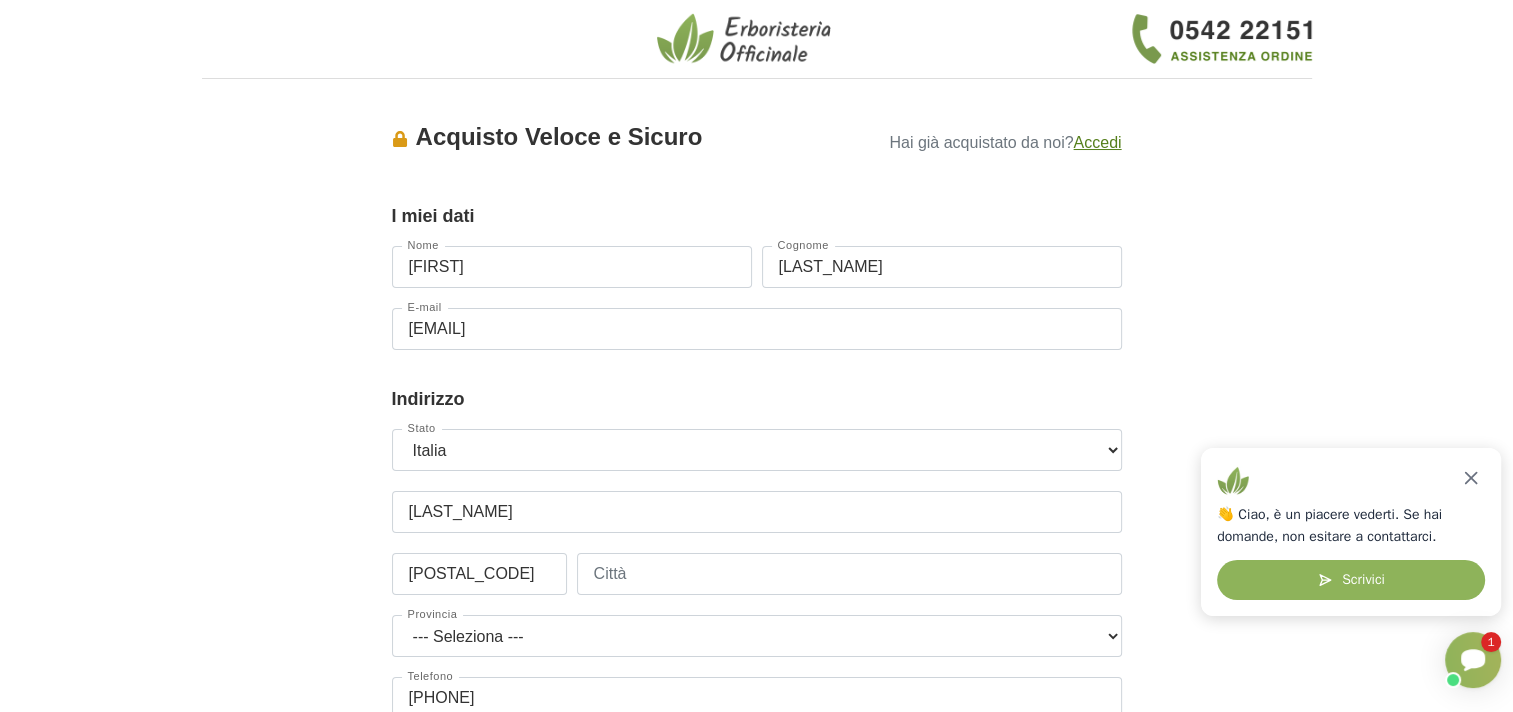 type on "[CITY]" 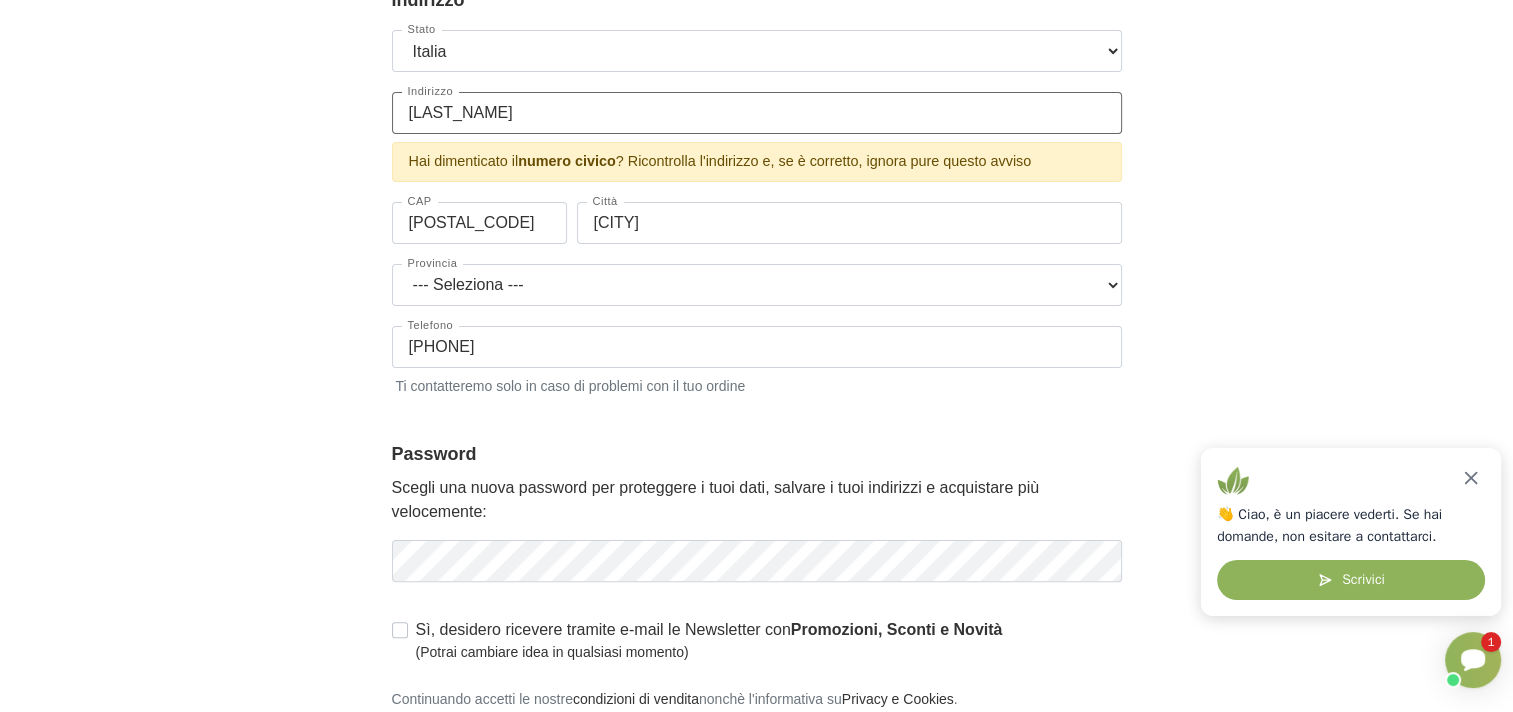 scroll, scrollTop: 400, scrollLeft: 0, axis: vertical 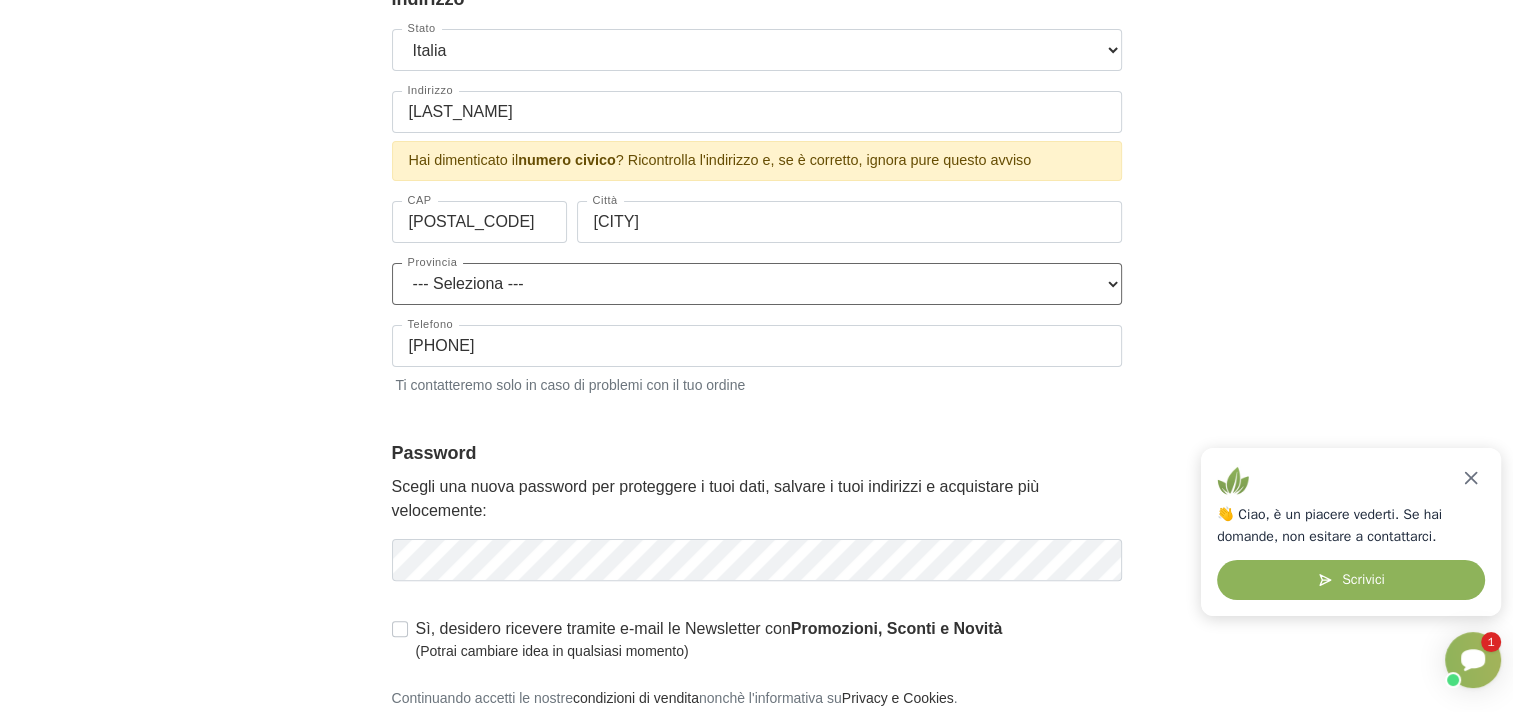 click on "--- Seleziona ---  Agrigento Alessandria Ancona Aosta Arezzo Ascoli Piceno Asti Avellino Bari Barletta-Andria-Trani Belluno Benevento Bergamo Biella Bologna Bolzano Brescia Brindisi Cagliari Caltanissetta Campobasso Caserta Catania Catanzaro Chieti Como Cosenza Cremona Crotone Cuneo Enna Fermo Ferrara Firenze Foggia Forli-Cesena Frosinone Genova Gorizia Grosseto Imperia Isernia L'Aquila La Spezia Latina Lecce Lecco Livorno Lodi Lucca Macerata Mantova Massa-Carrara Matera Messina Milano Modena Monza Brianza Napoli Novara Nuoro Oristano Padova Palermo Parma Pavia Perugia Pesaro e Urbino Pescara Piacenza Pisa Pistoia Pordenone Potenza Prato Ragusa Ravenna Reggio Calabria Reggio Emilia Rieti Rimini Roma Rovigo Salerno Sassari Savona Siena Siracusa Sondrio Taranto Teramo Terni Torino Trapani Trento Treviso Trieste Udine Varese Venezia Verbano-Cusio-Ossola Vercelli Verona Vibo Valentia Vicenza Viterbo" at bounding box center [757, 284] 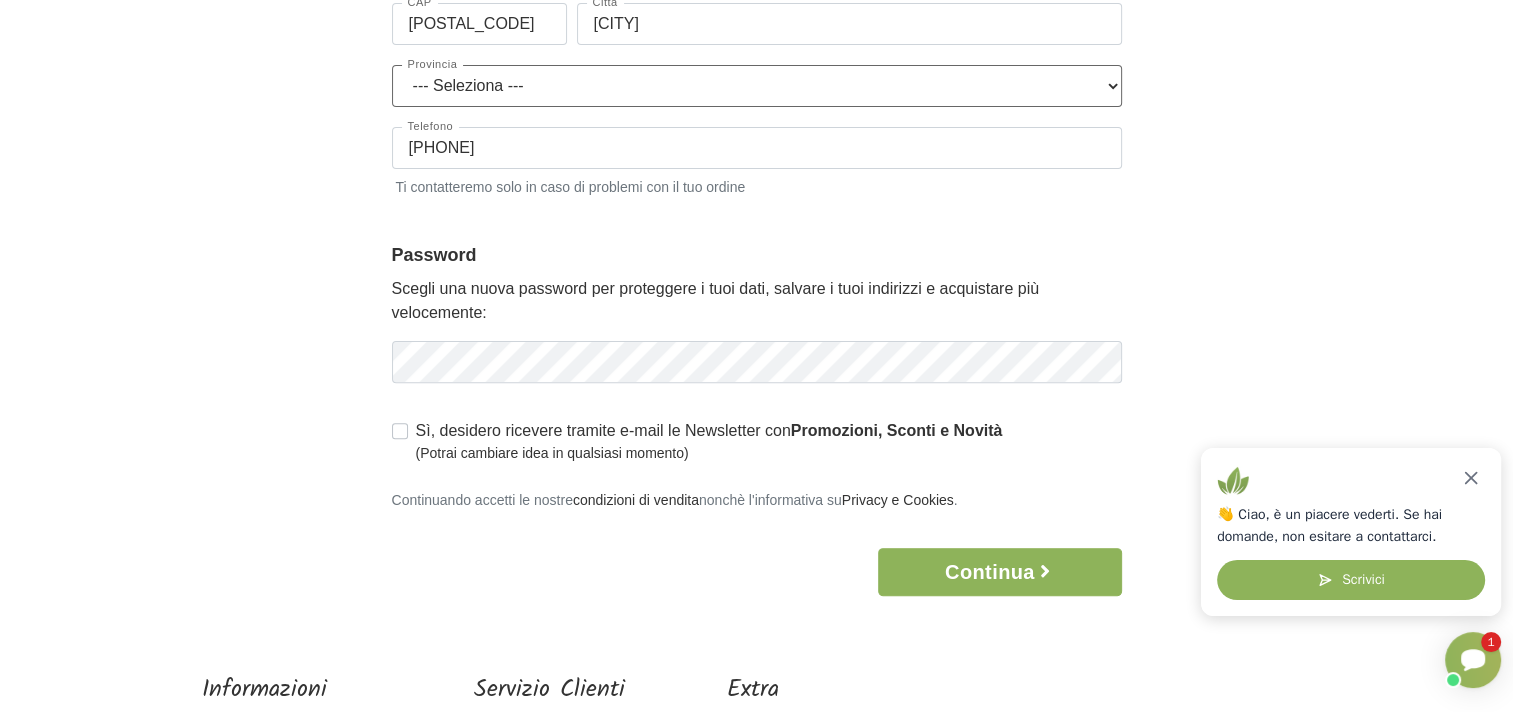 scroll, scrollTop: 600, scrollLeft: 0, axis: vertical 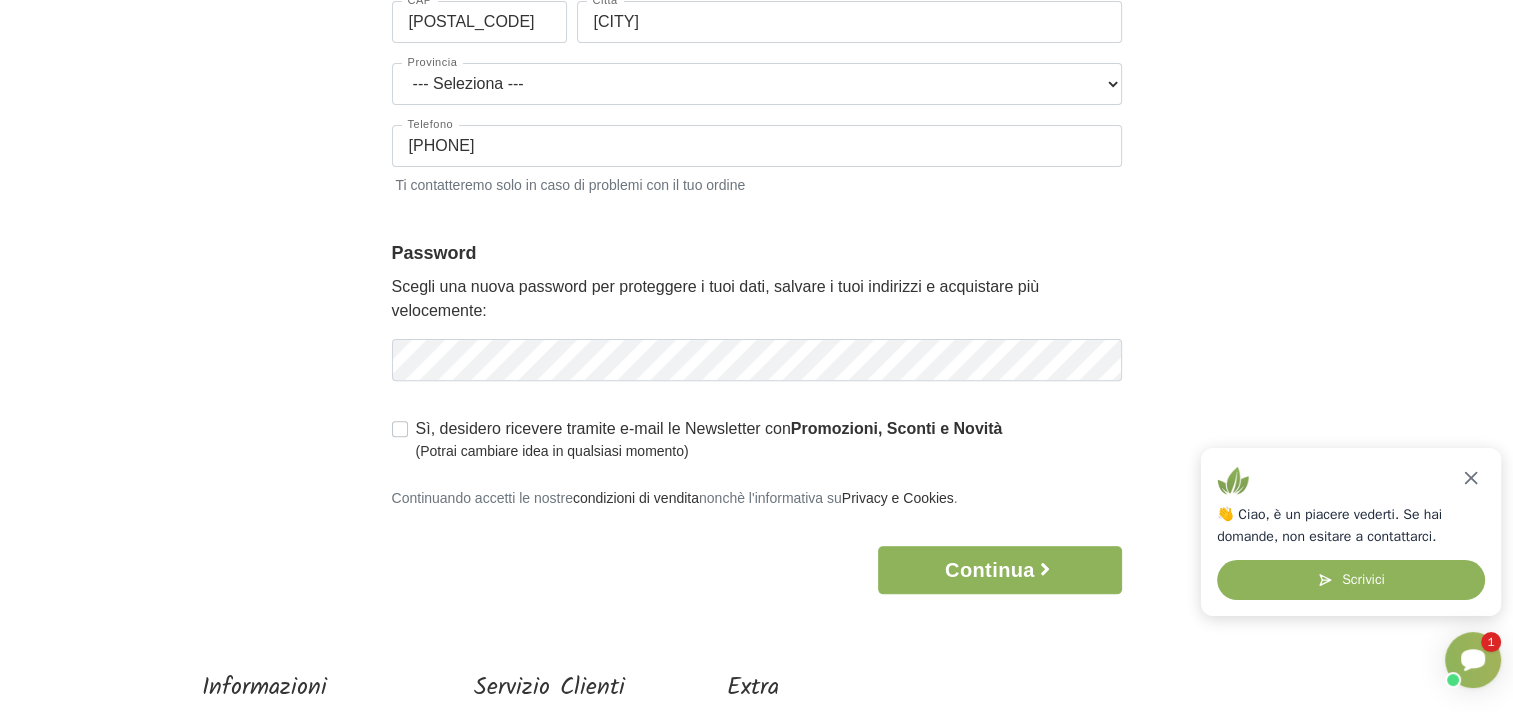 click on "Sì, desidero ricevere tramite e-mail le Newsletter con  Promozioni, Sconti e Novità
(Potrai cambiare idea in qualsiasi momento)" at bounding box center [709, 439] 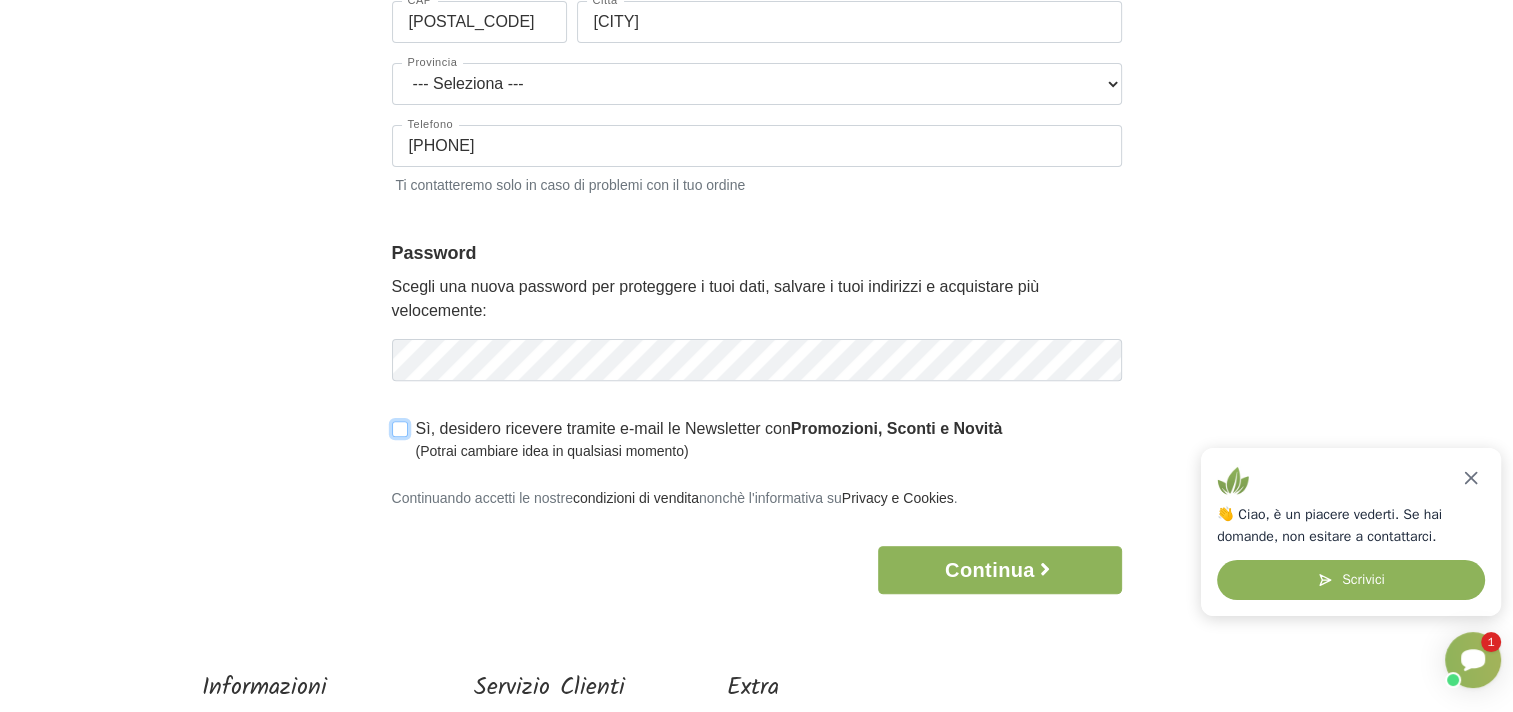 click on "Sì, desidero ricevere tramite e-mail le Newsletter con  Promozioni, Sconti e Novità
(Potrai cambiare idea in qualsiasi momento)" at bounding box center (400, 427) 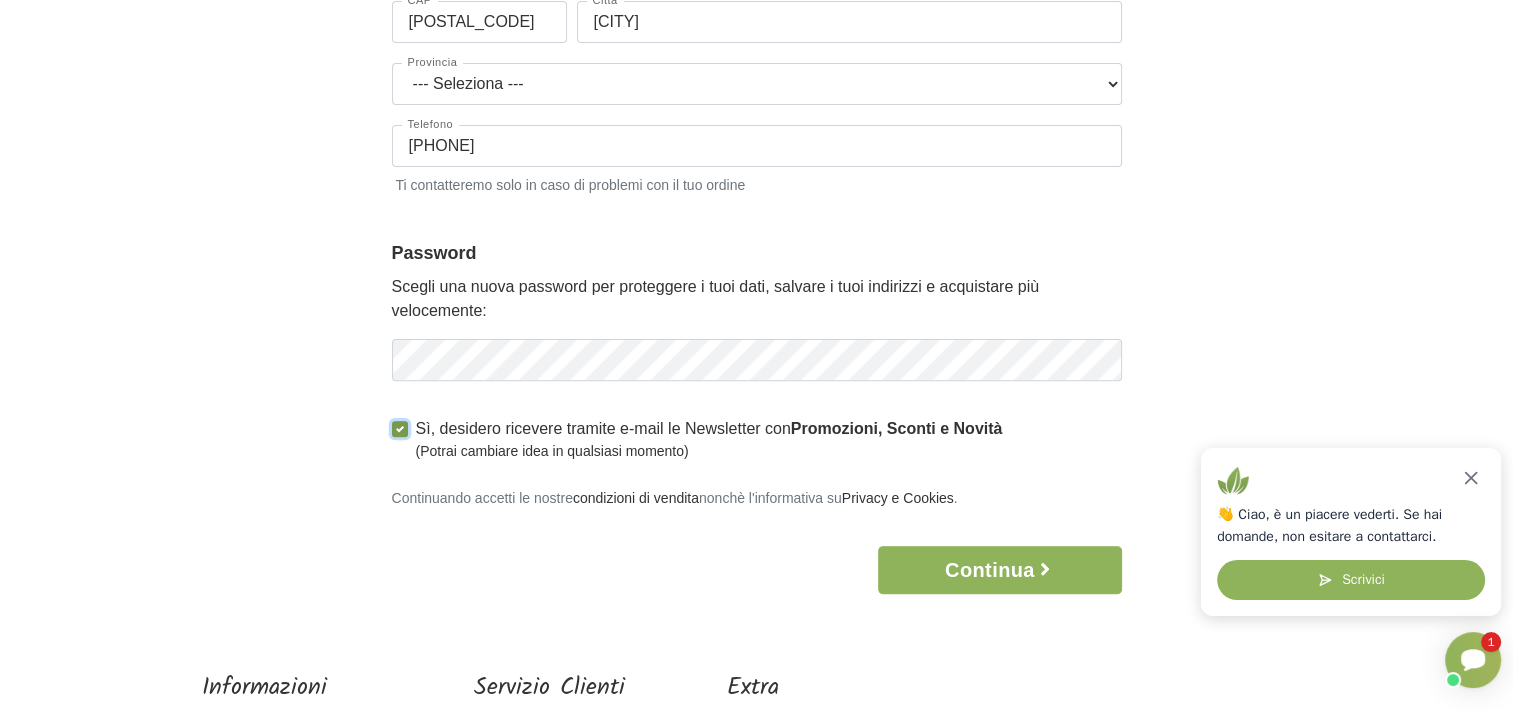 scroll, scrollTop: 200, scrollLeft: 0, axis: vertical 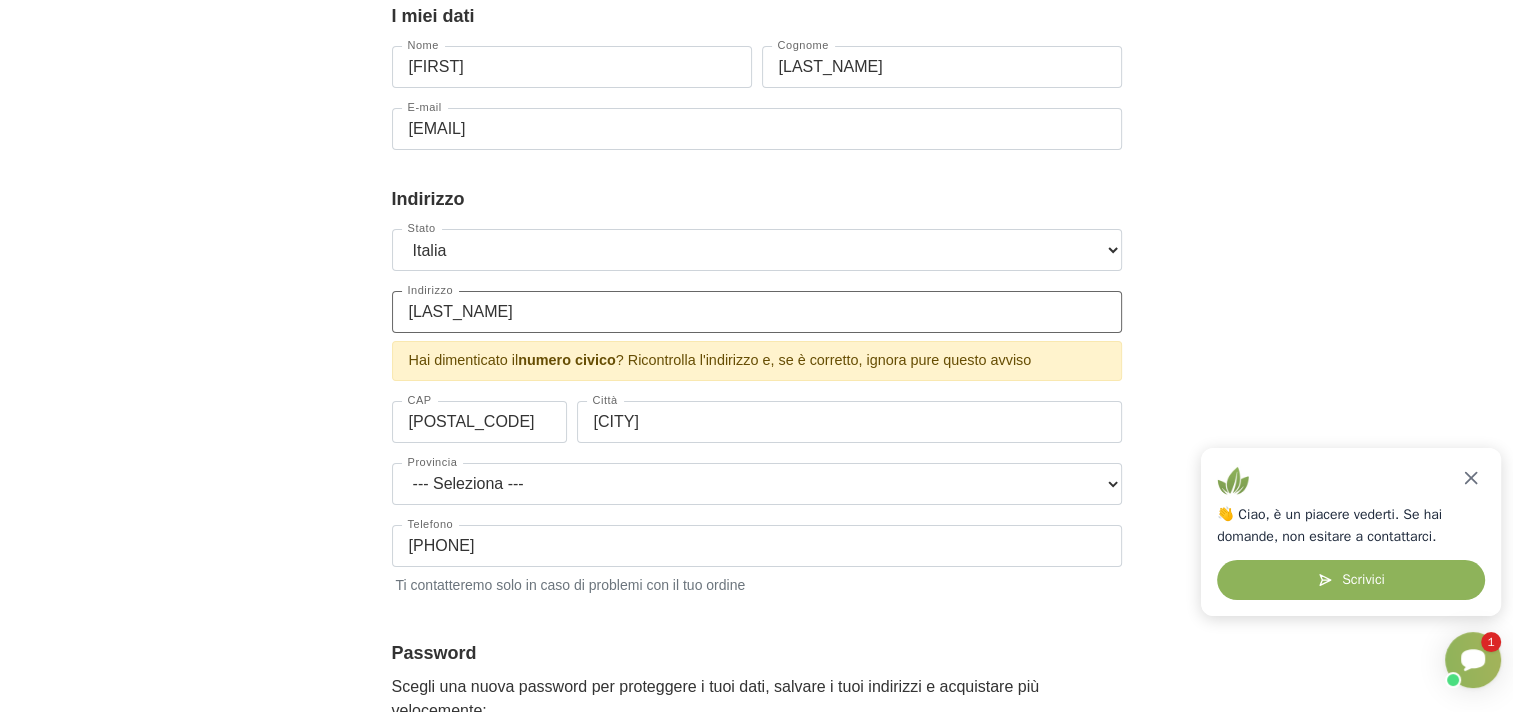 click on "[LAST_NAME]" at bounding box center (757, 312) 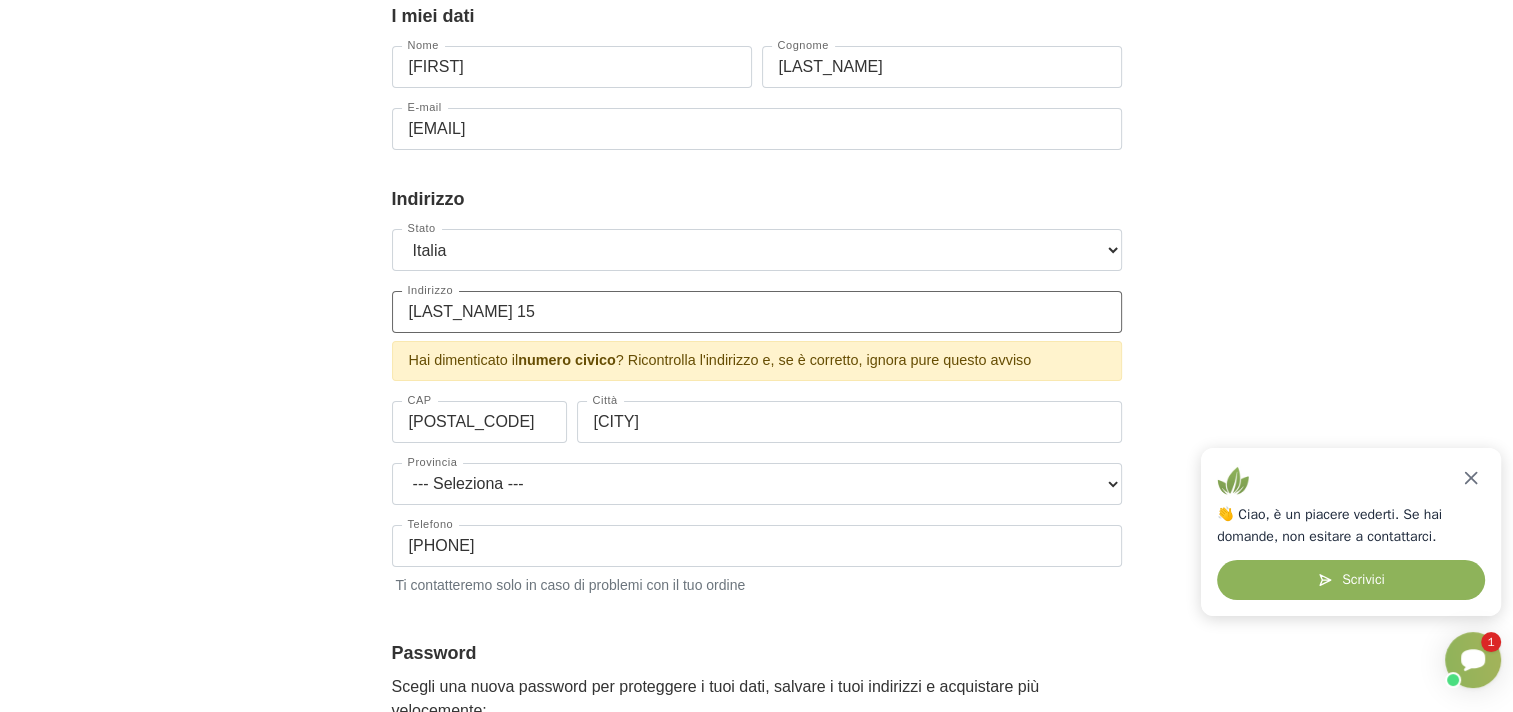 type on "[LAST_NAME] 15" 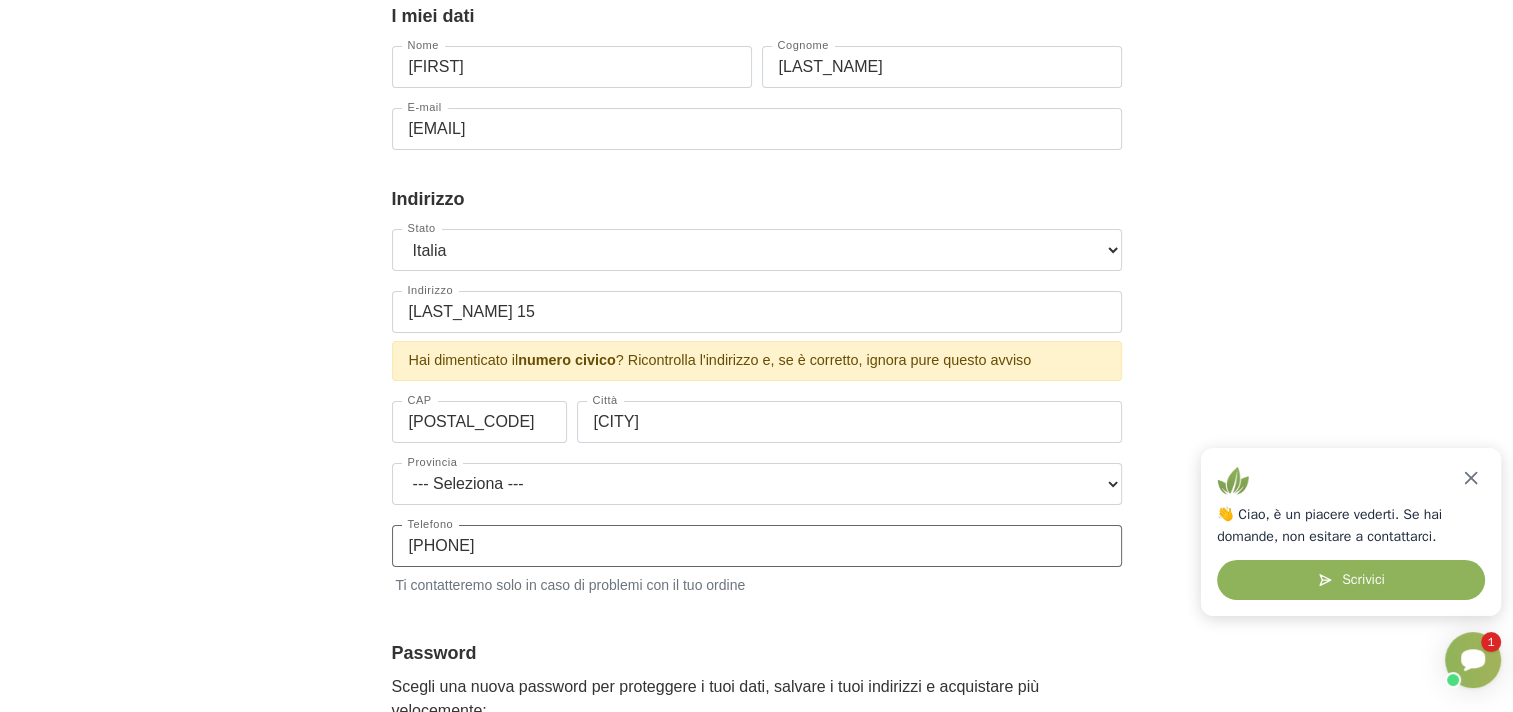 click on "Stato
--- Seleziona ---
Austria
Belgium
Bulgaria
Croatia
Czech Republic
Denmark
Estonia
Finland
France
Germany
Hungary
Ireland
Italia
Latvia
Lithuania
Luxembourg
Netherlands
Poland
Spain" at bounding box center [757, 422] 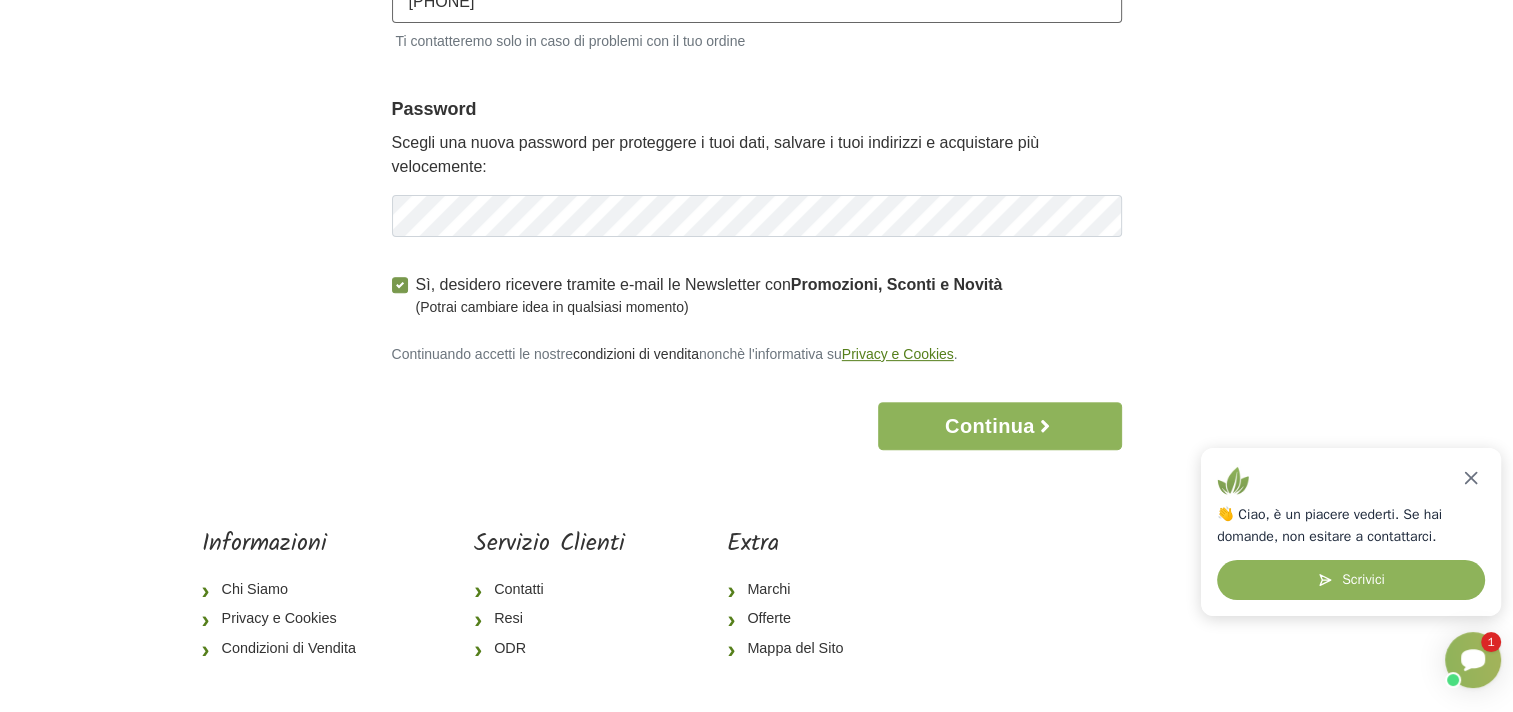 scroll, scrollTop: 700, scrollLeft: 0, axis: vertical 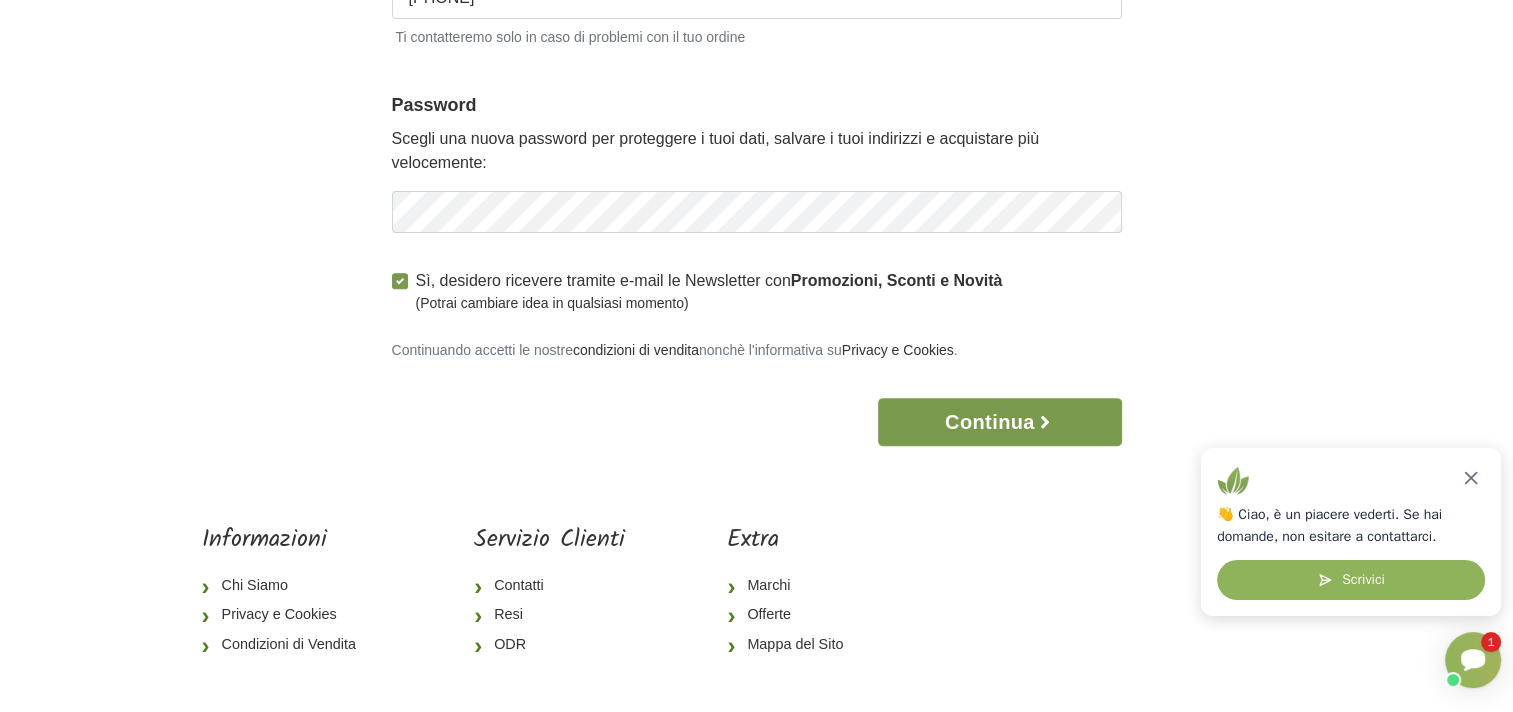 click on "Continua" at bounding box center [999, 422] 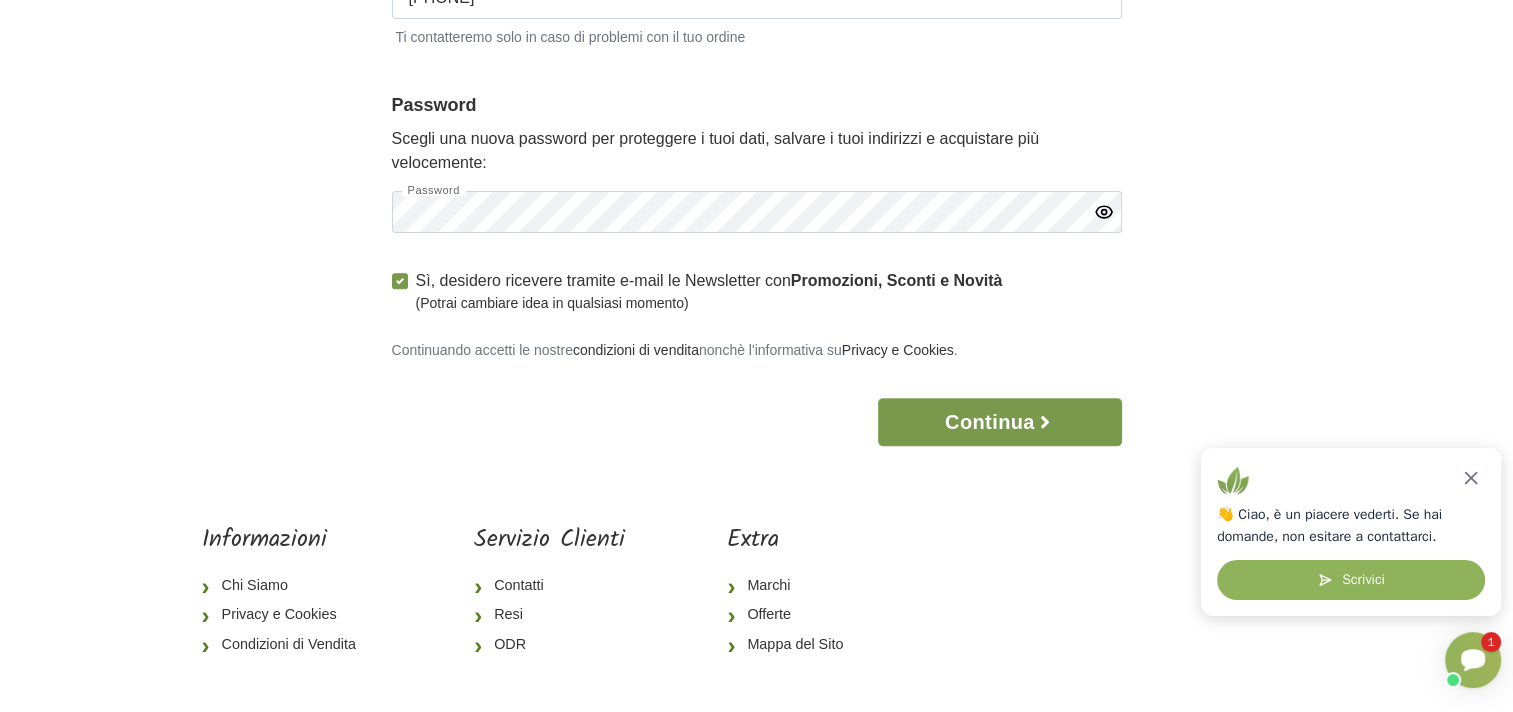 click on "1
I Miei Dati
2
Indirizzo
3
Spedizione
4
Pagamento
5
Verifica ordine
Accesso
×
Accedi per completare il tuo acquisto più velocemente.
E-mail
[EMAIL]
Password" at bounding box center (756, 41) 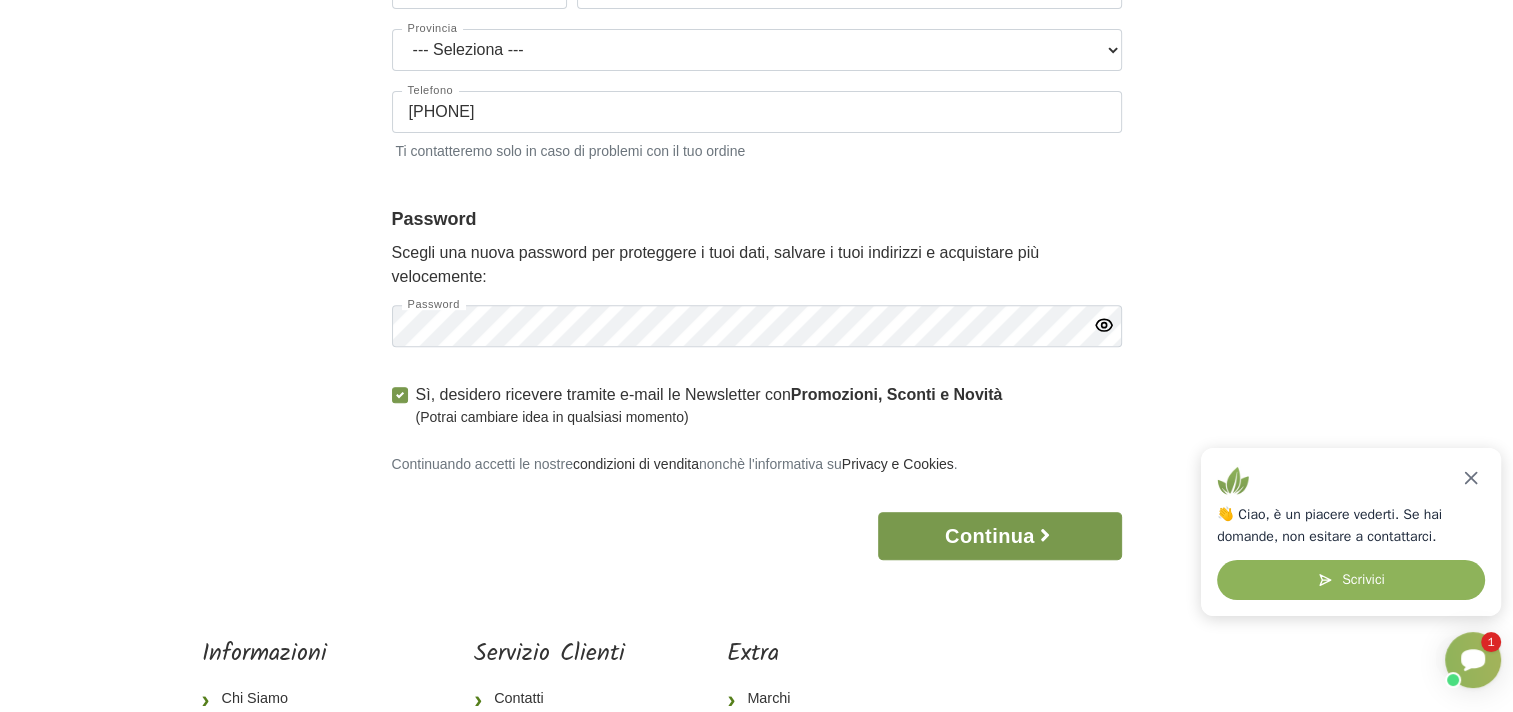 scroll, scrollTop: 813, scrollLeft: 0, axis: vertical 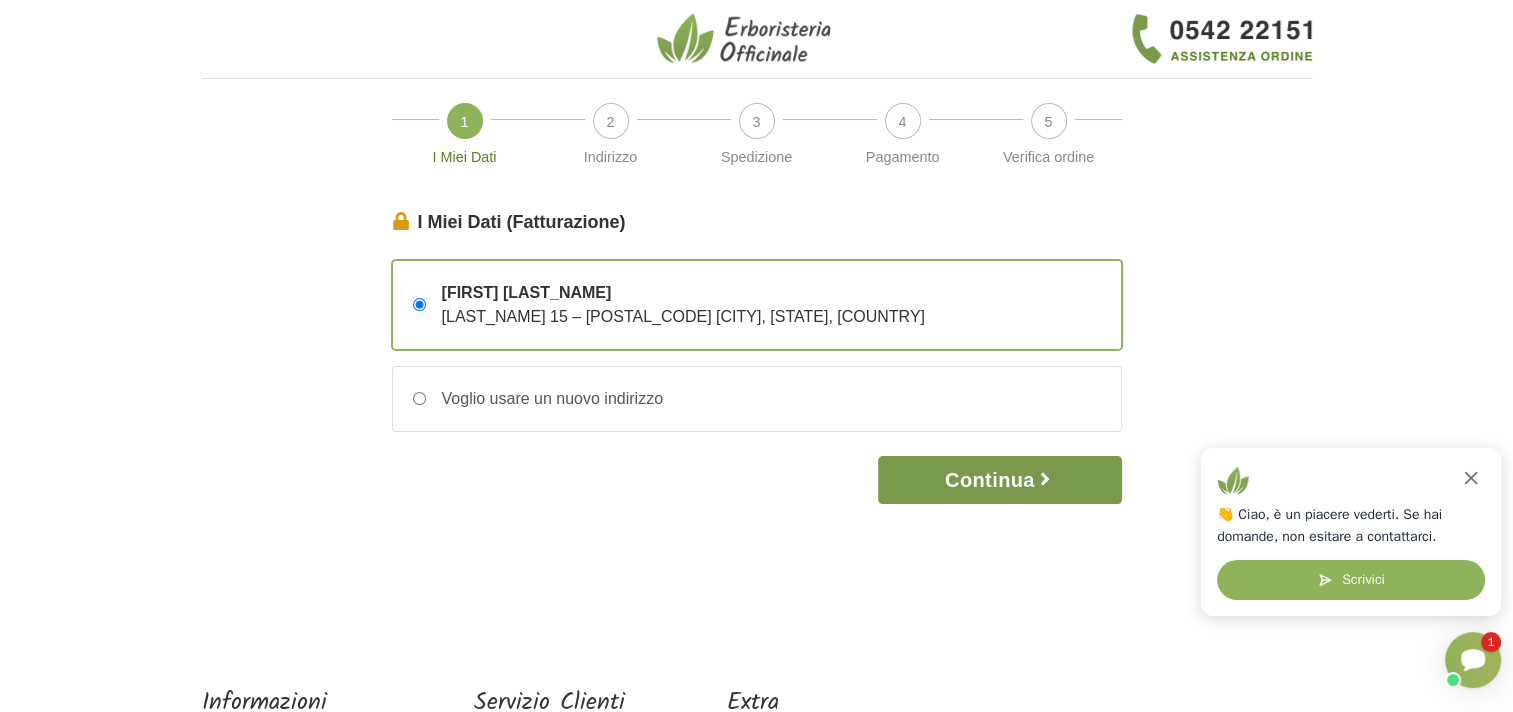 click on "Continua" at bounding box center [999, 480] 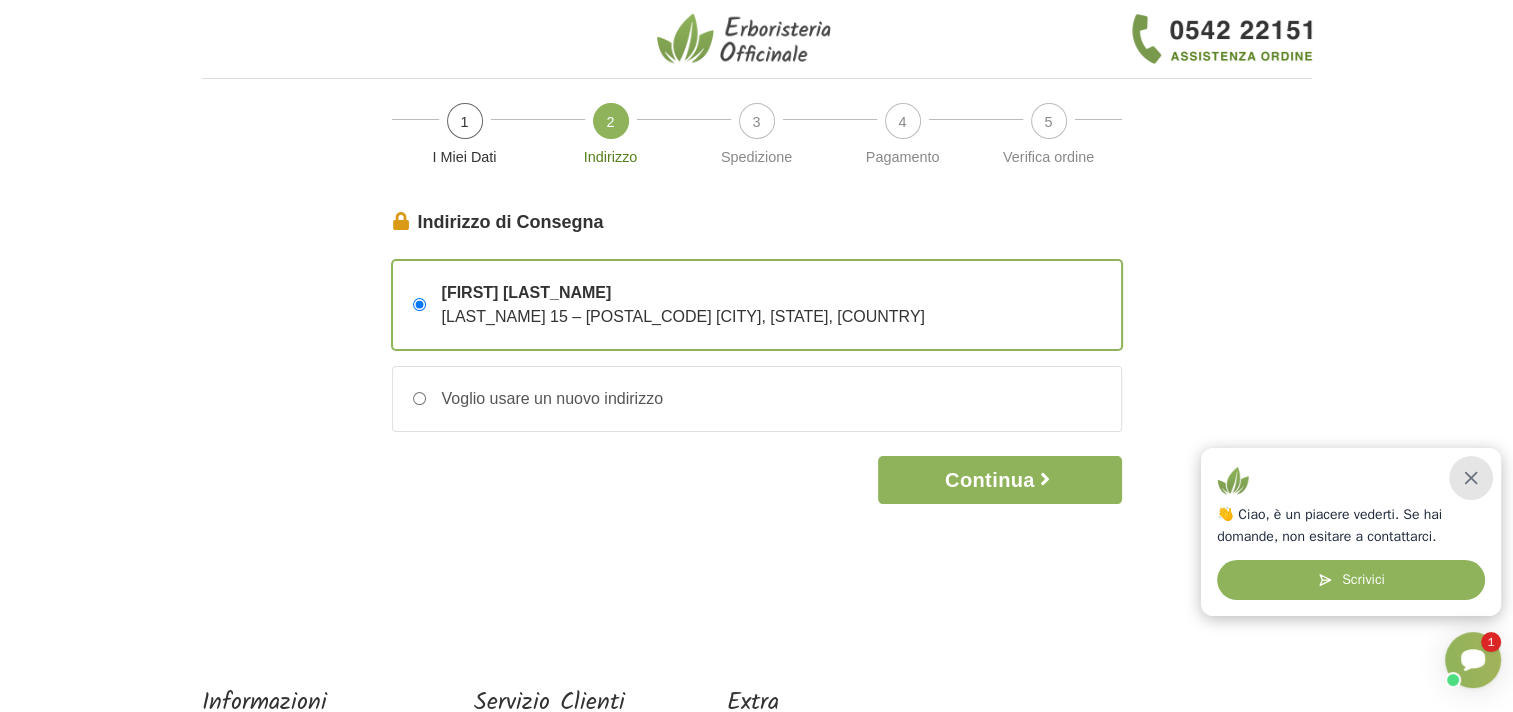 click at bounding box center (1470, 477) 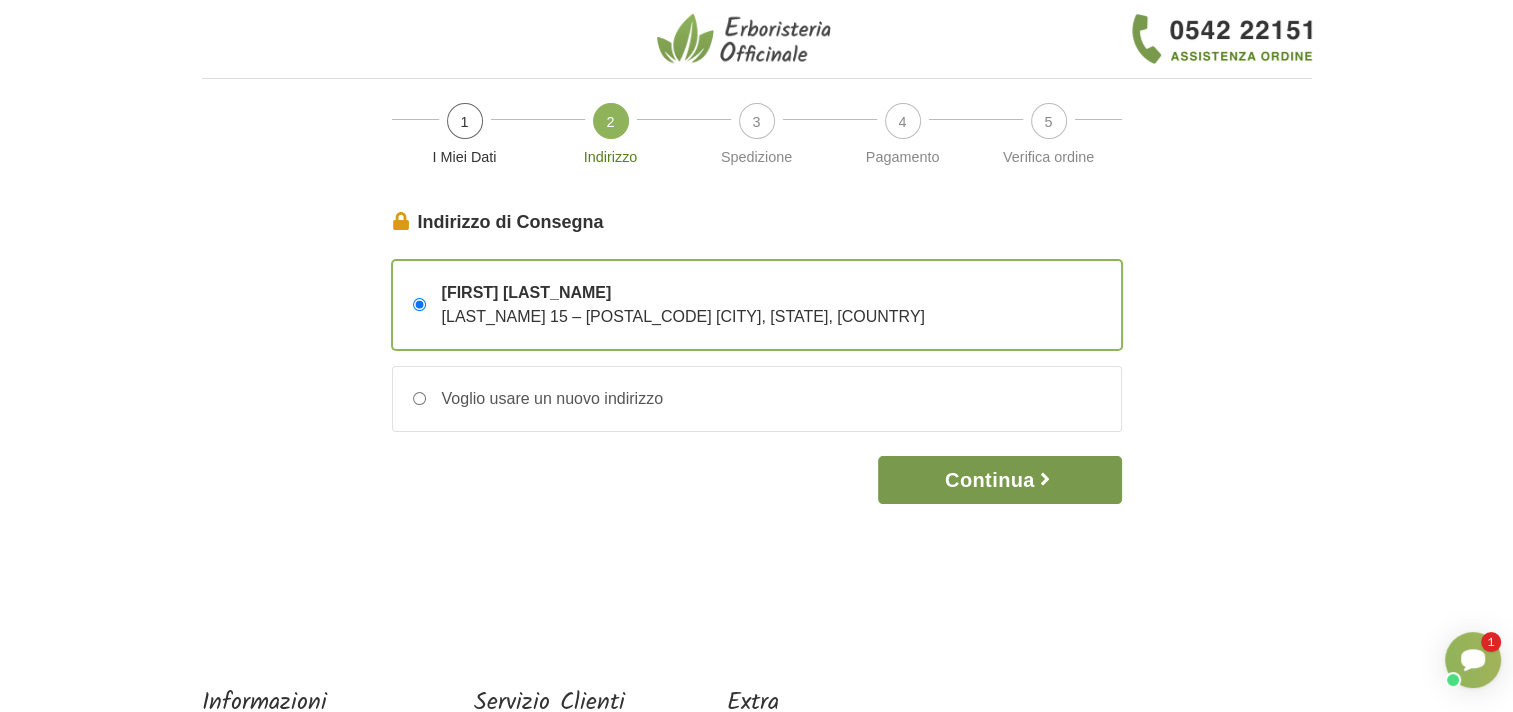 click on "Continua" at bounding box center [999, 480] 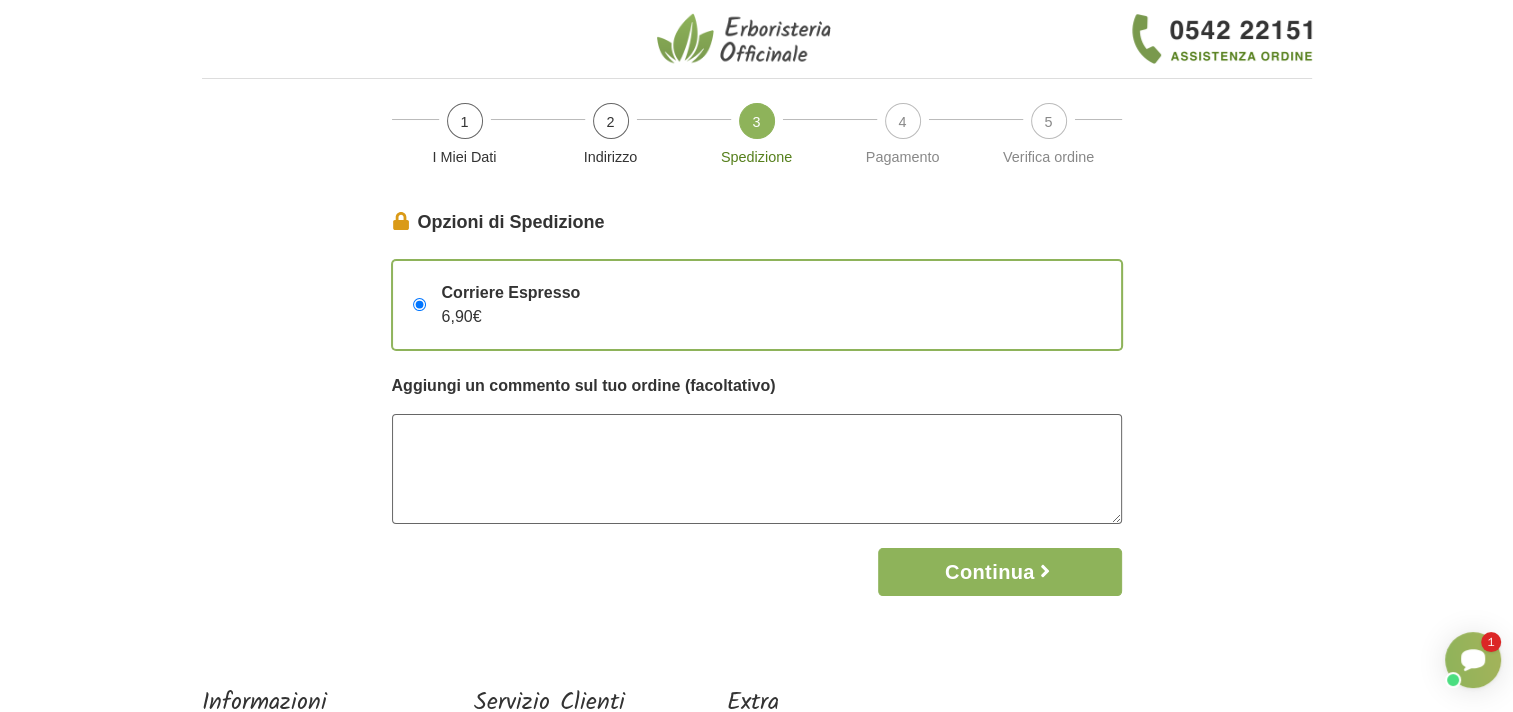 click at bounding box center (757, 469) 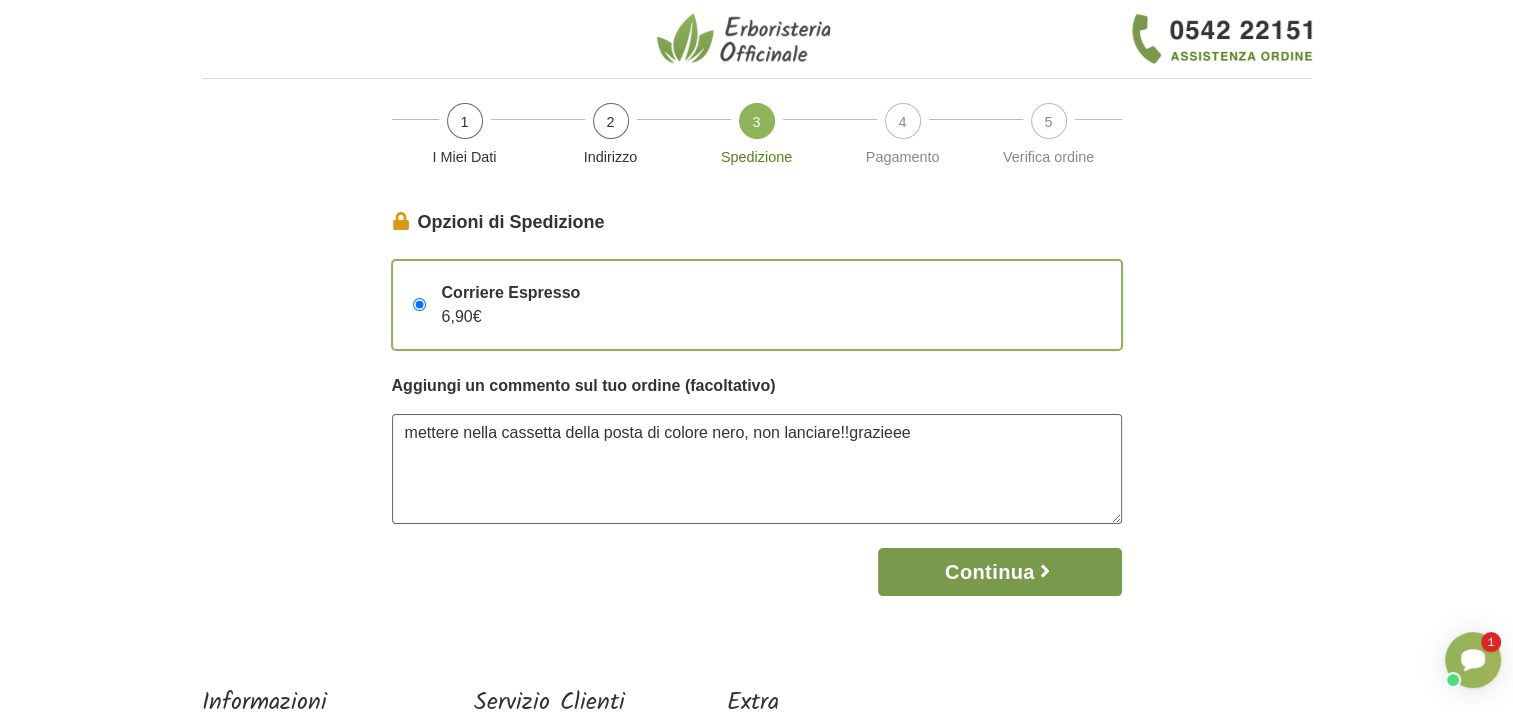type on "mettere nella cassetta della posta di colore nero, non lanciare!!grazieee" 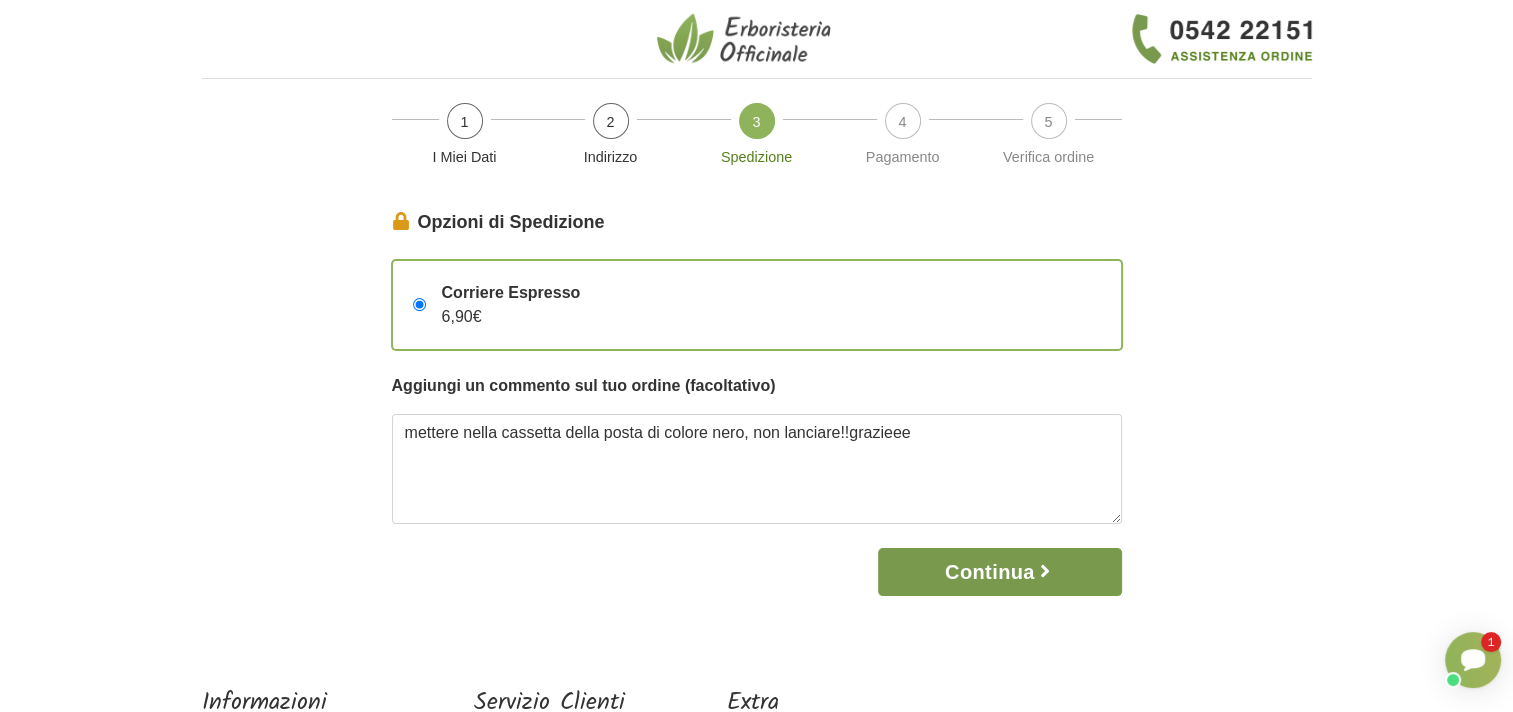 click on "Continua" at bounding box center [999, 572] 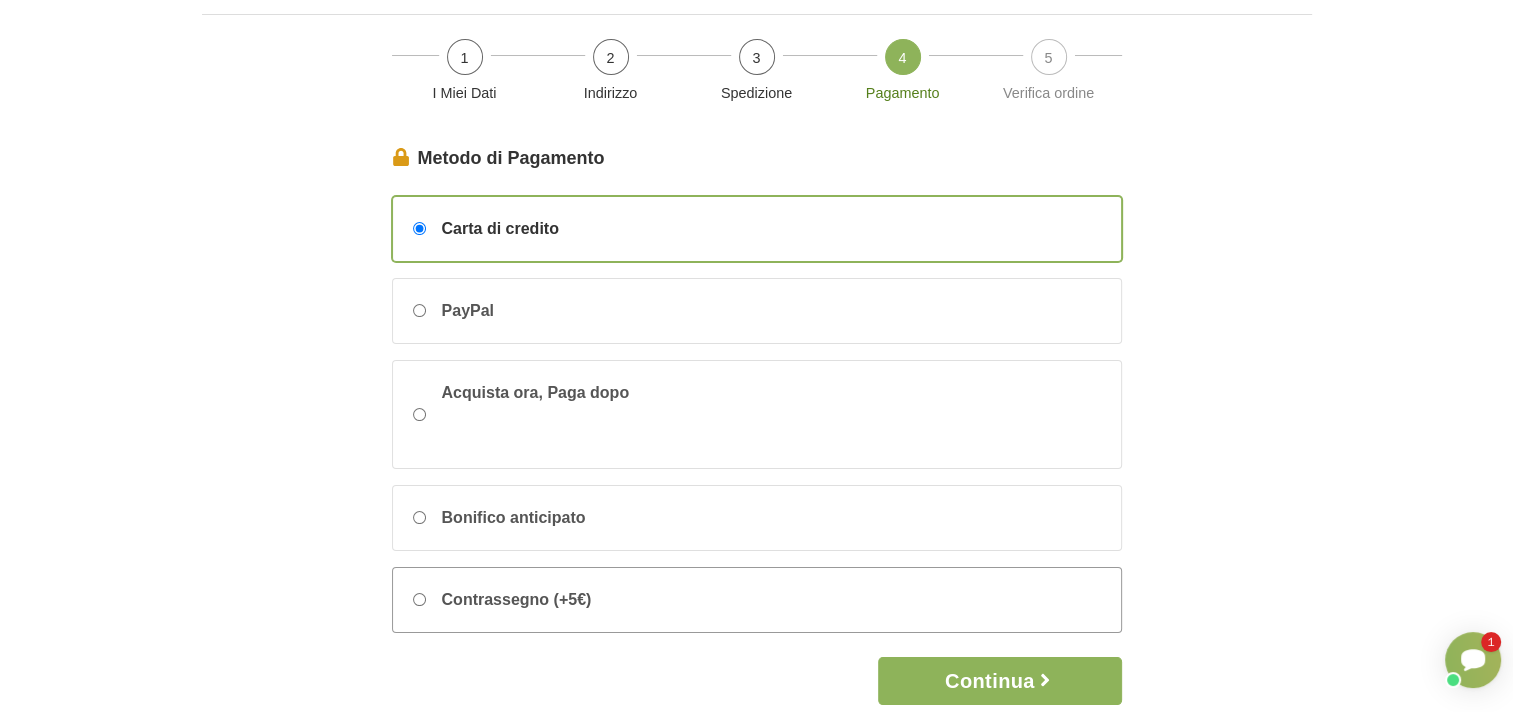 scroll, scrollTop: 200, scrollLeft: 0, axis: vertical 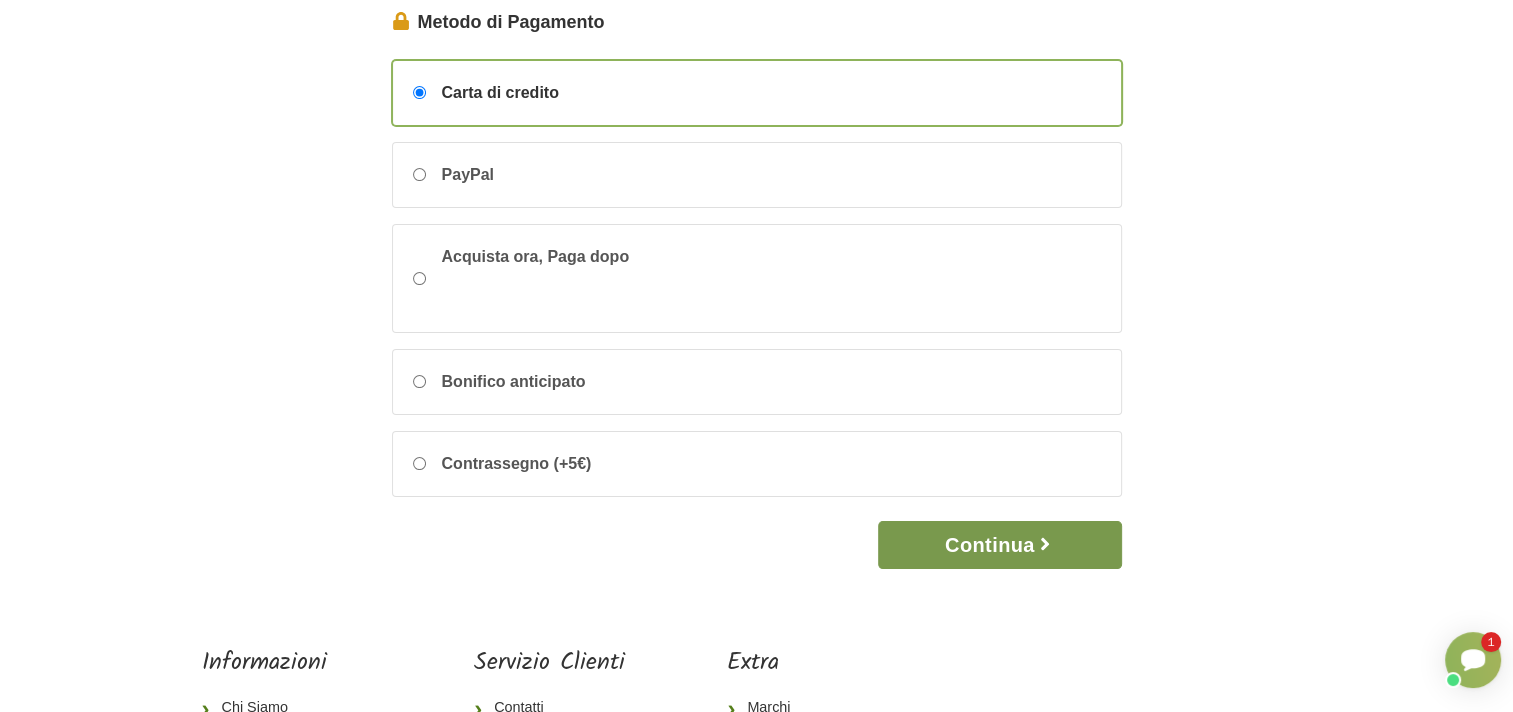 click on "Continua" at bounding box center (999, 545) 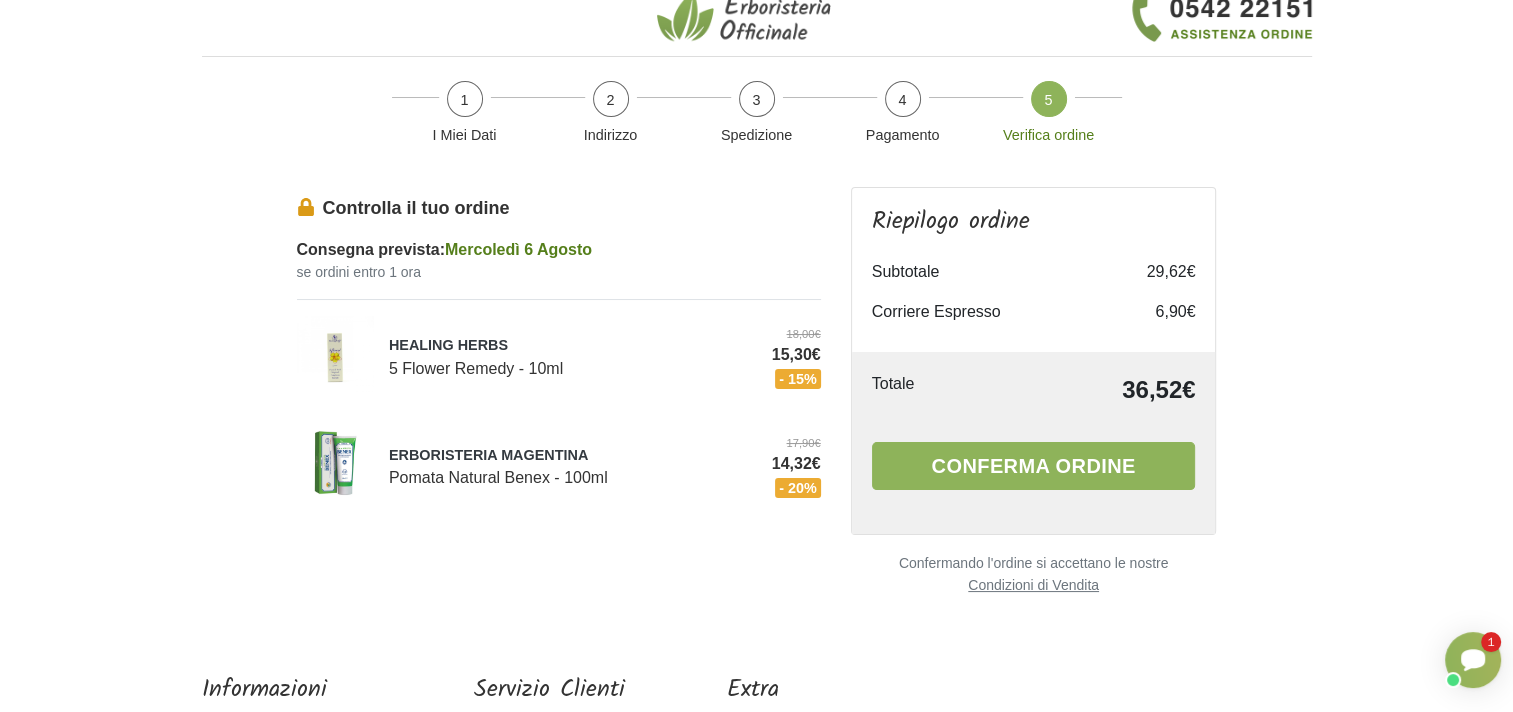 scroll, scrollTop: 0, scrollLeft: 0, axis: both 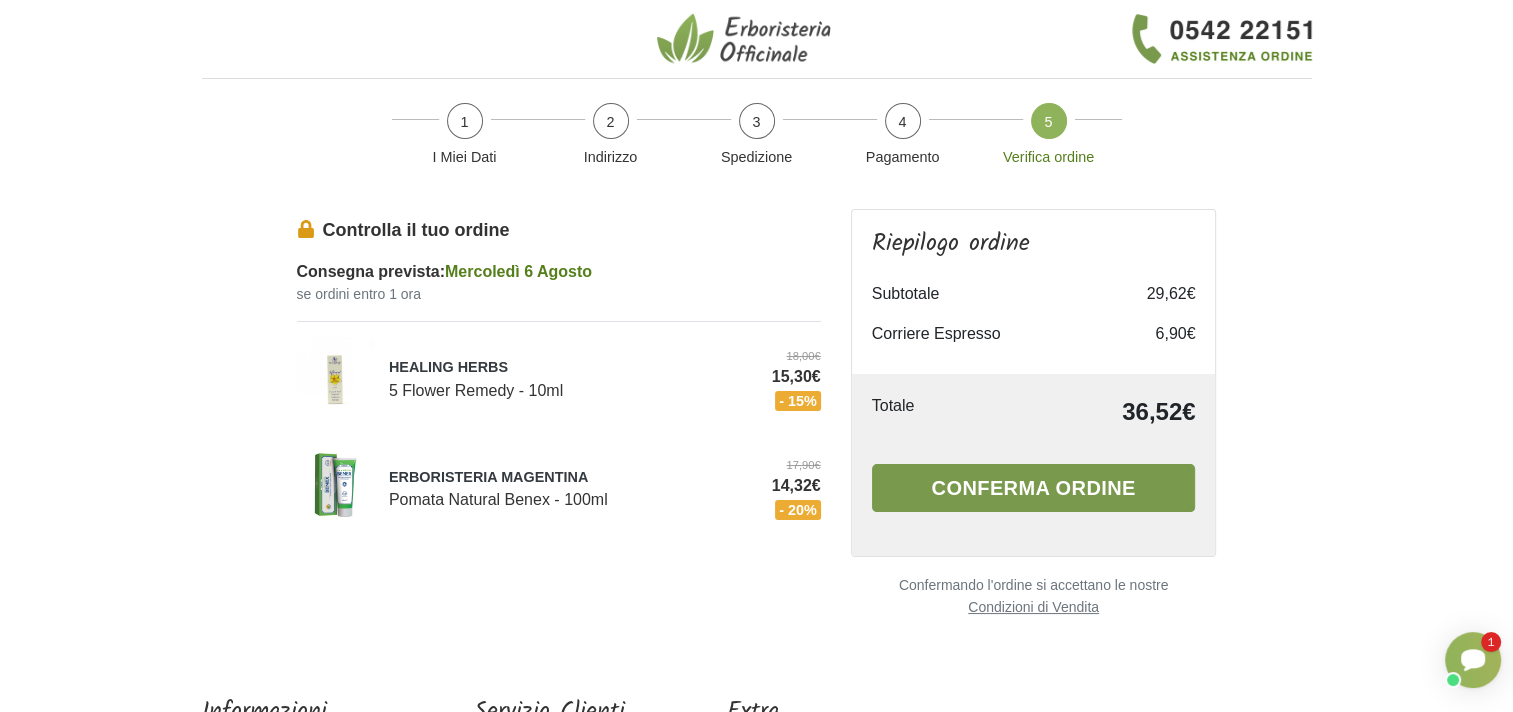 click on "Conferma ordine" at bounding box center (1034, 488) 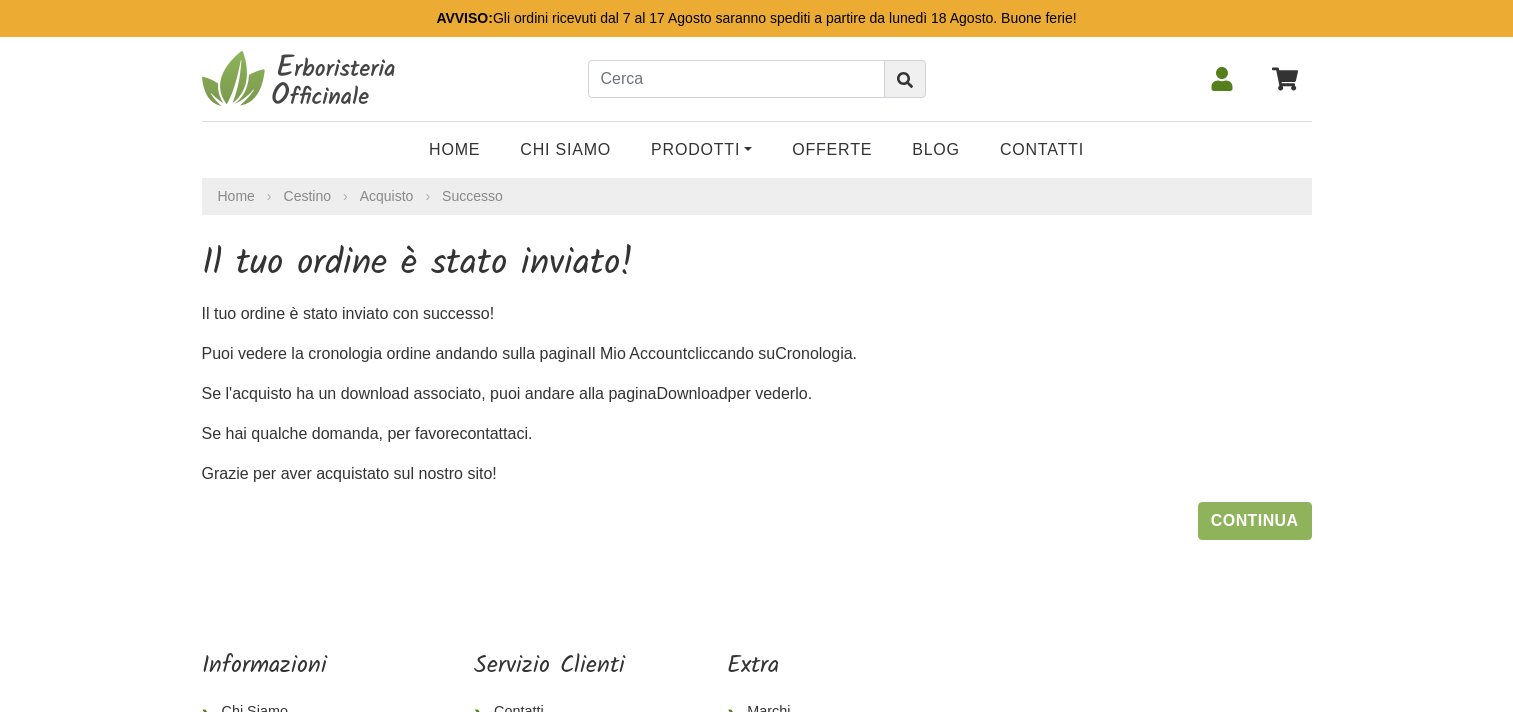 scroll, scrollTop: 0, scrollLeft: 0, axis: both 